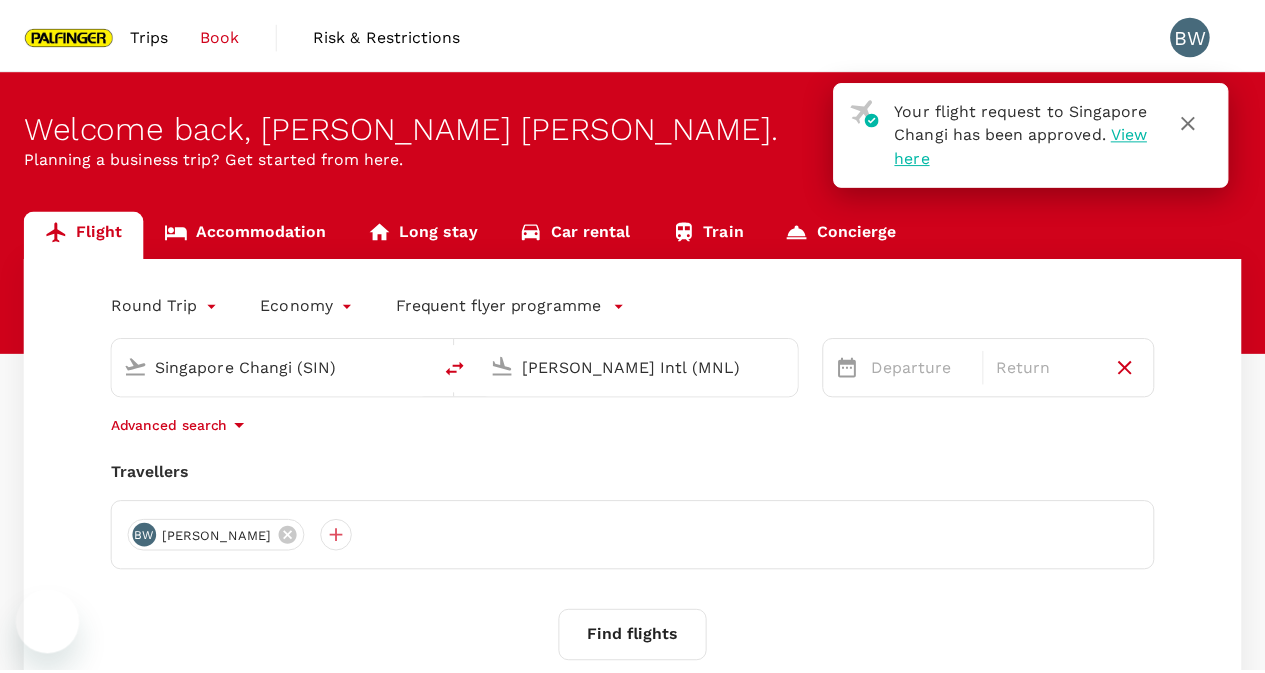 scroll, scrollTop: 0, scrollLeft: 0, axis: both 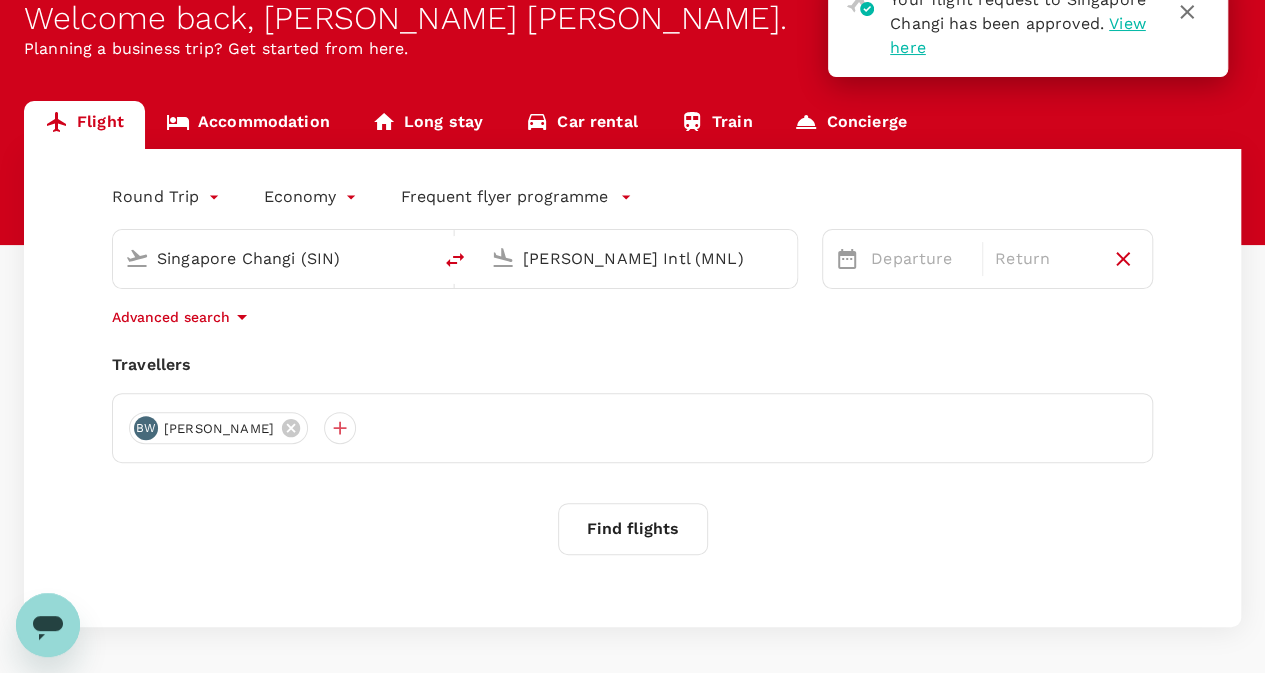 click on "Ninoy Aquino Intl (MNL)" at bounding box center [639, 258] 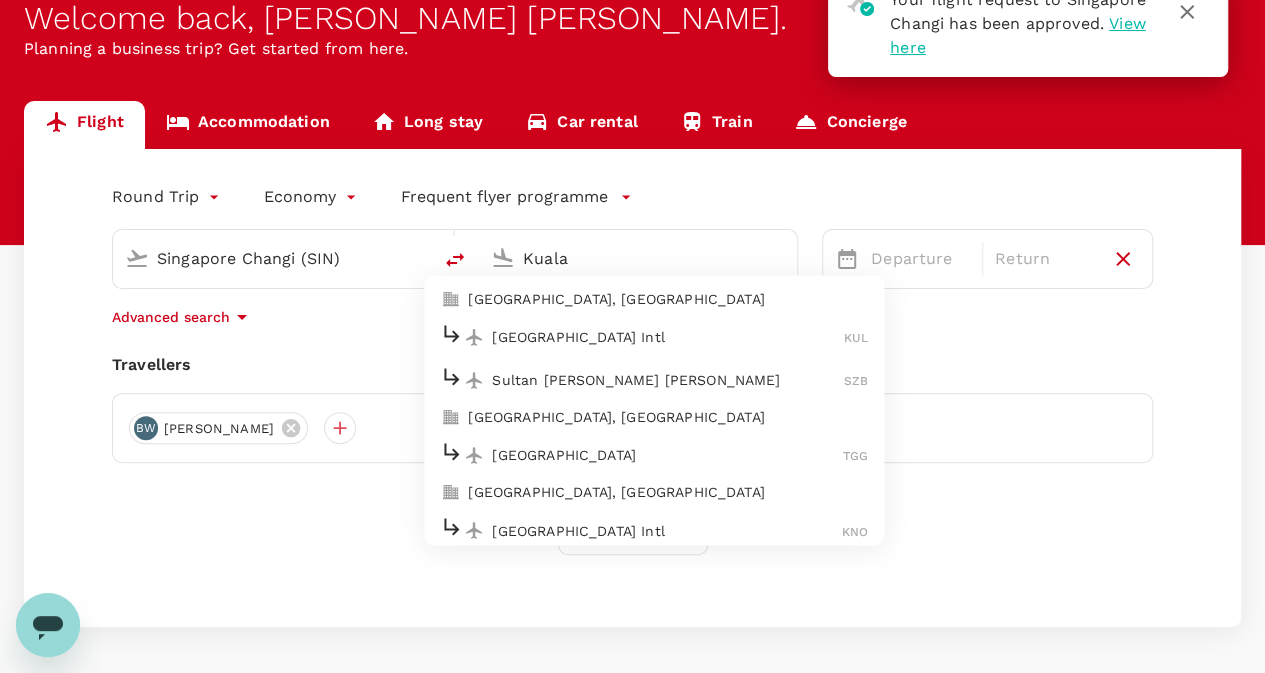 click on "[GEOGRAPHIC_DATA] Intl" at bounding box center [668, 337] 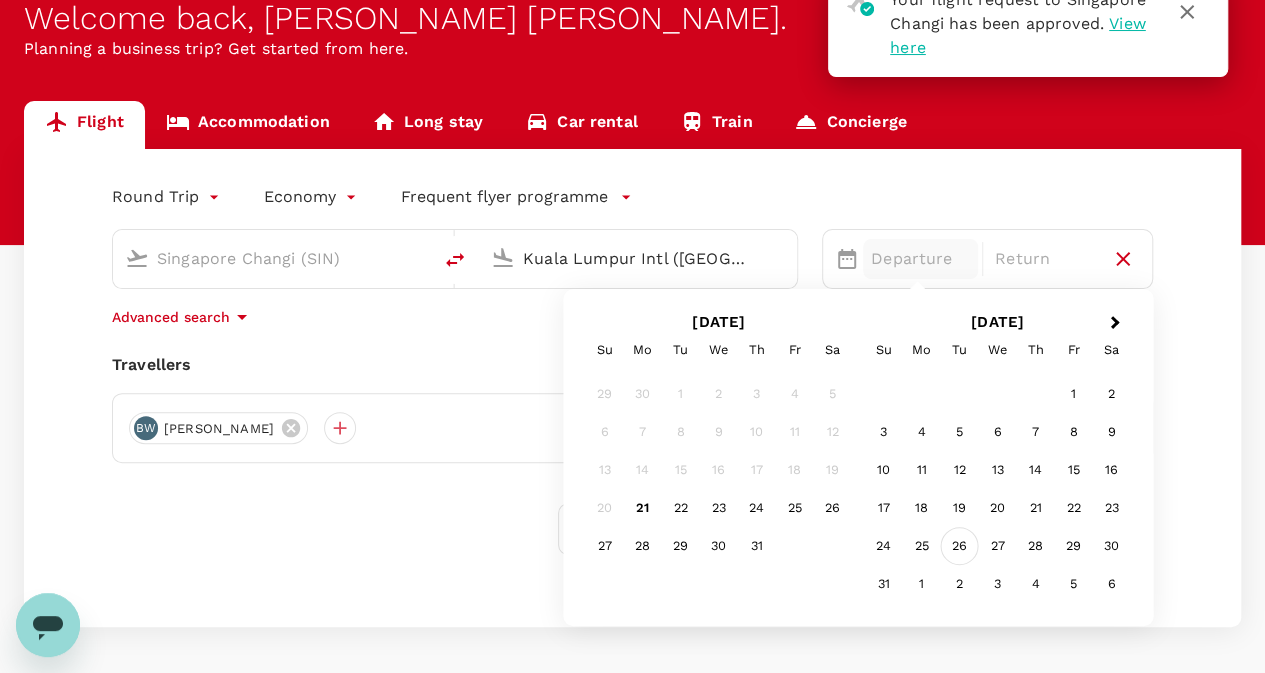 type on "Kuala Lumpur Intl (KUL)" 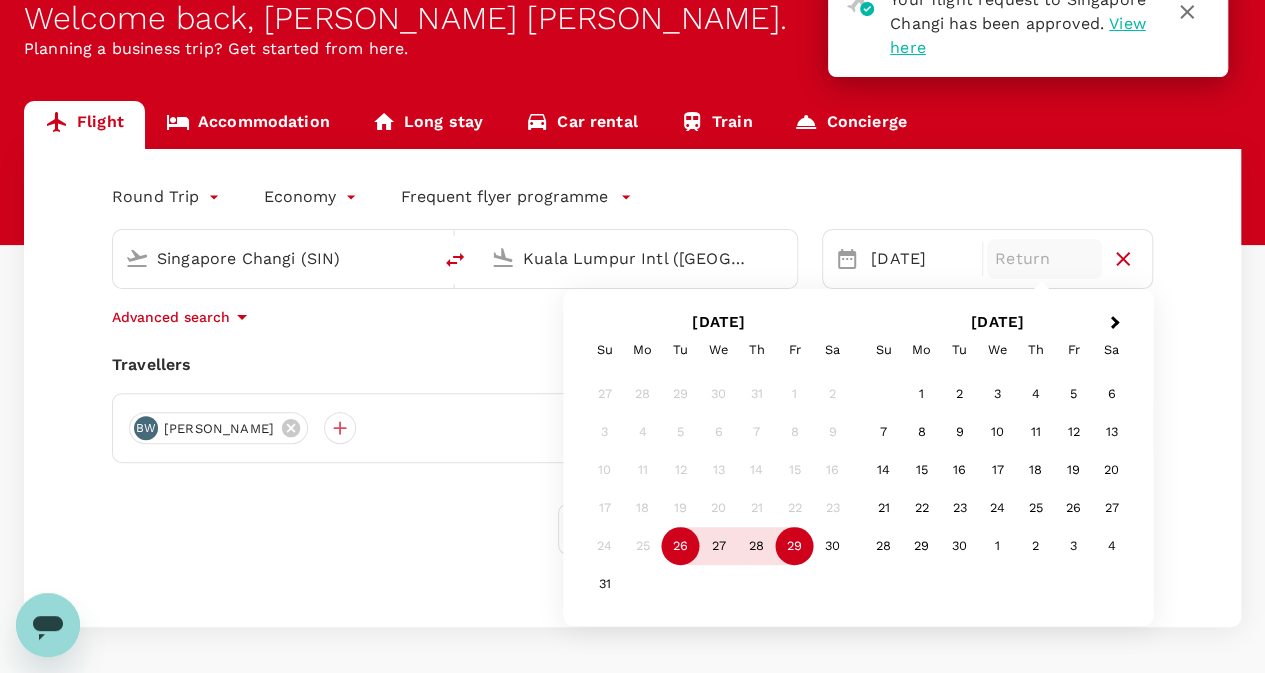 click on "29" at bounding box center [795, 546] 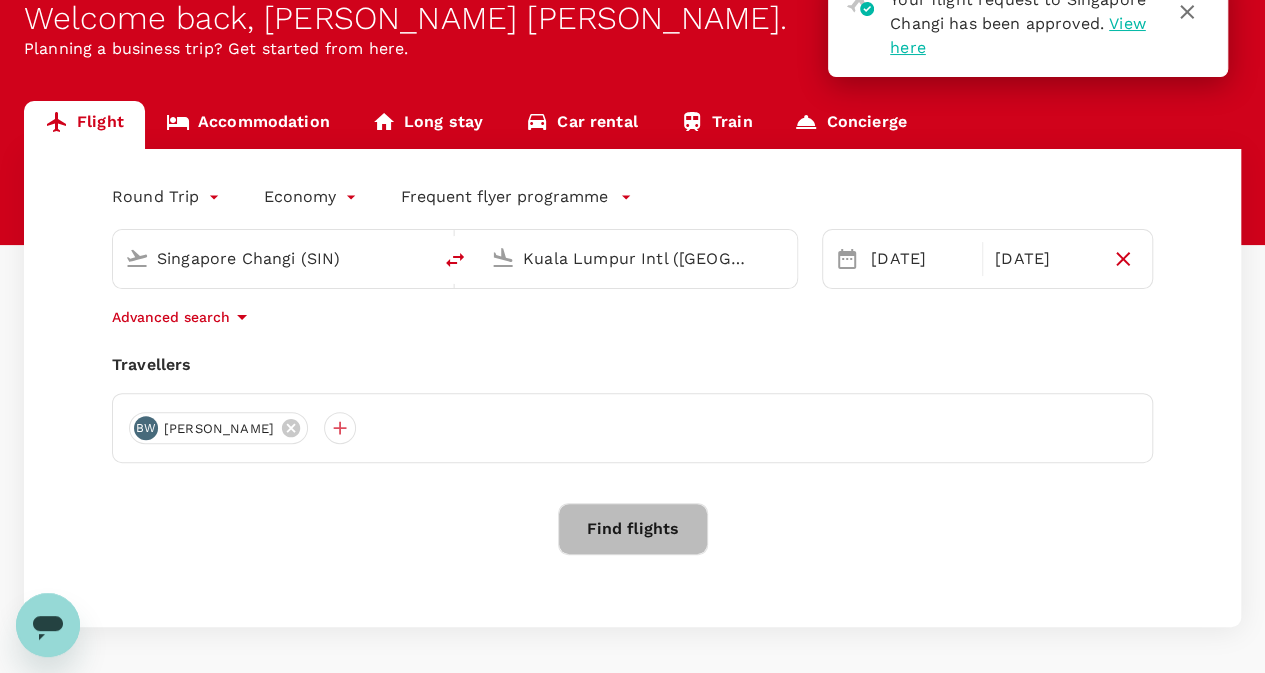click on "Find flights" at bounding box center [633, 529] 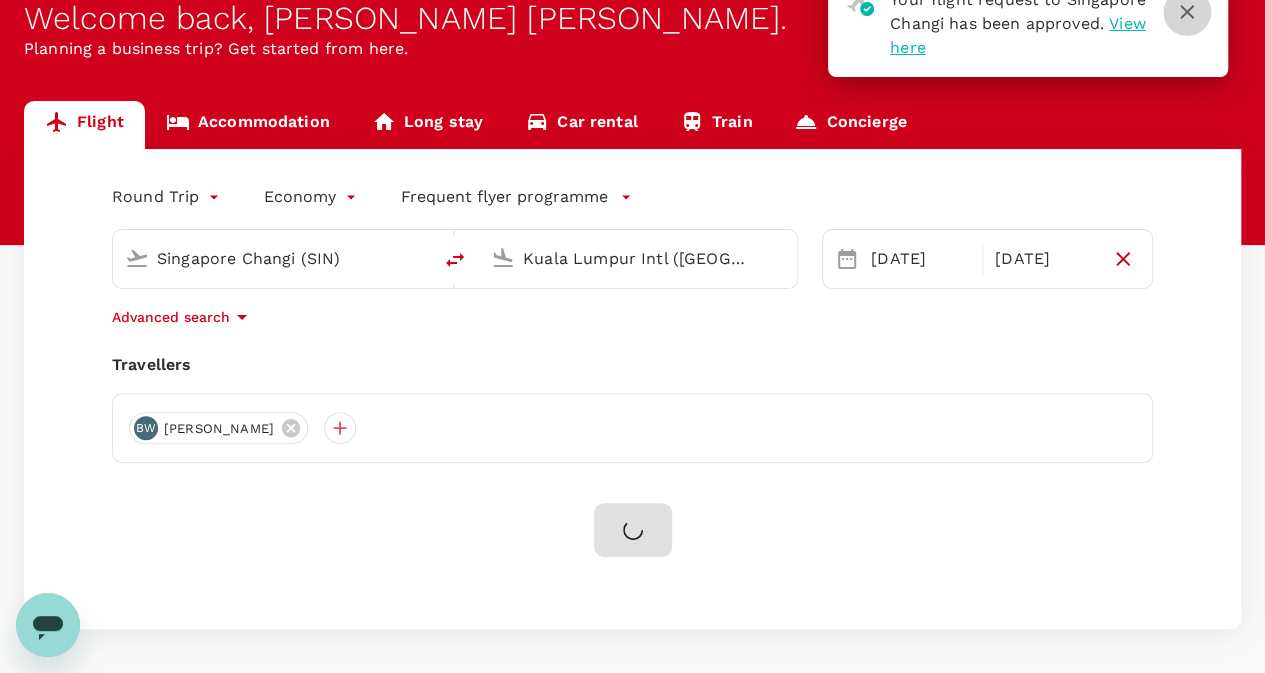 click 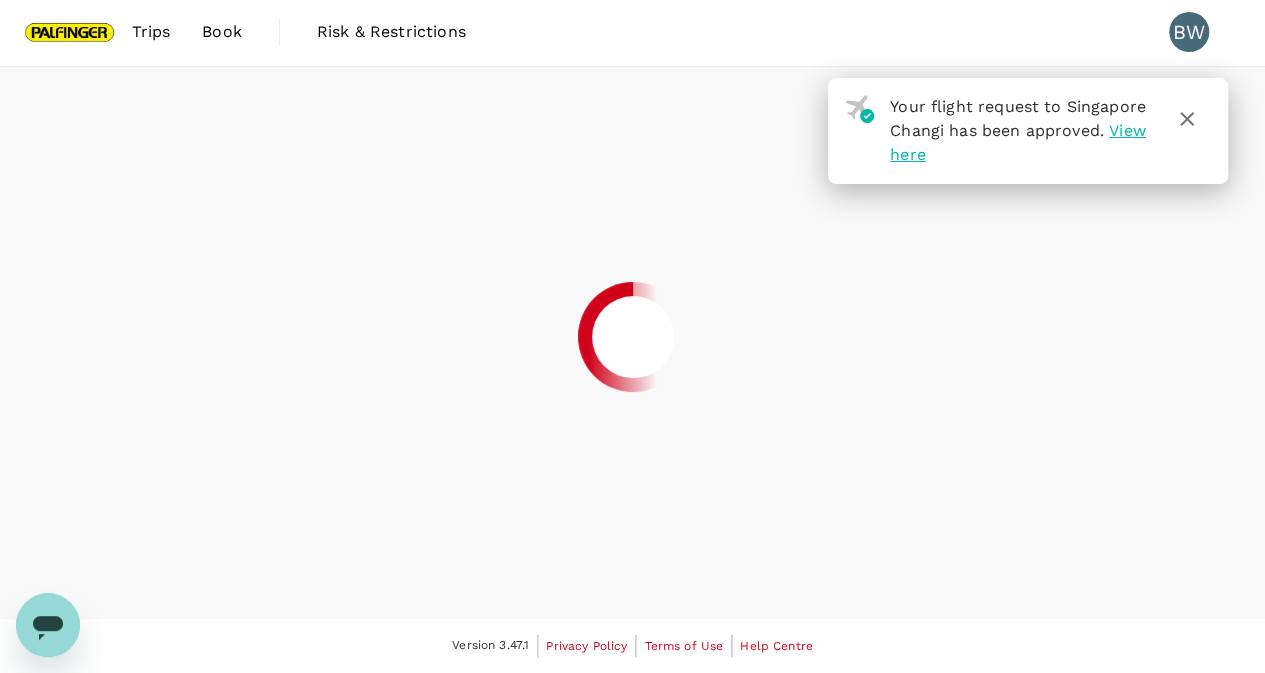 scroll, scrollTop: 0, scrollLeft: 0, axis: both 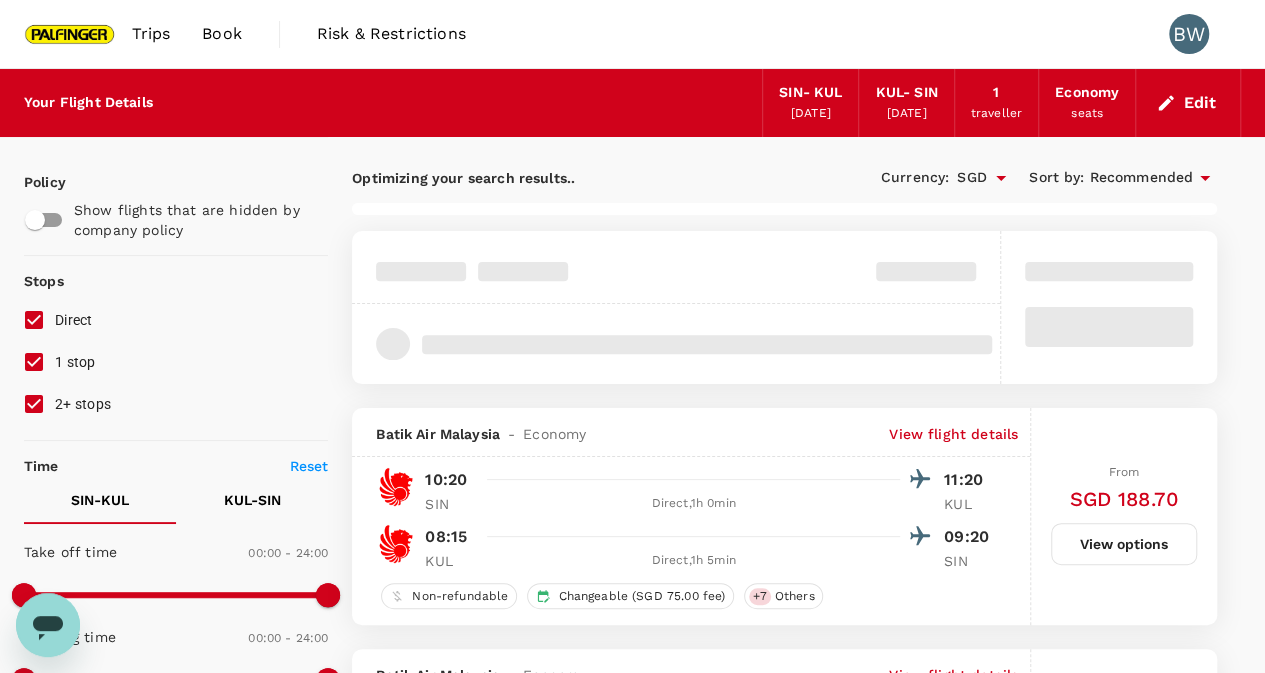 click on "1 stop" at bounding box center [34, 362] 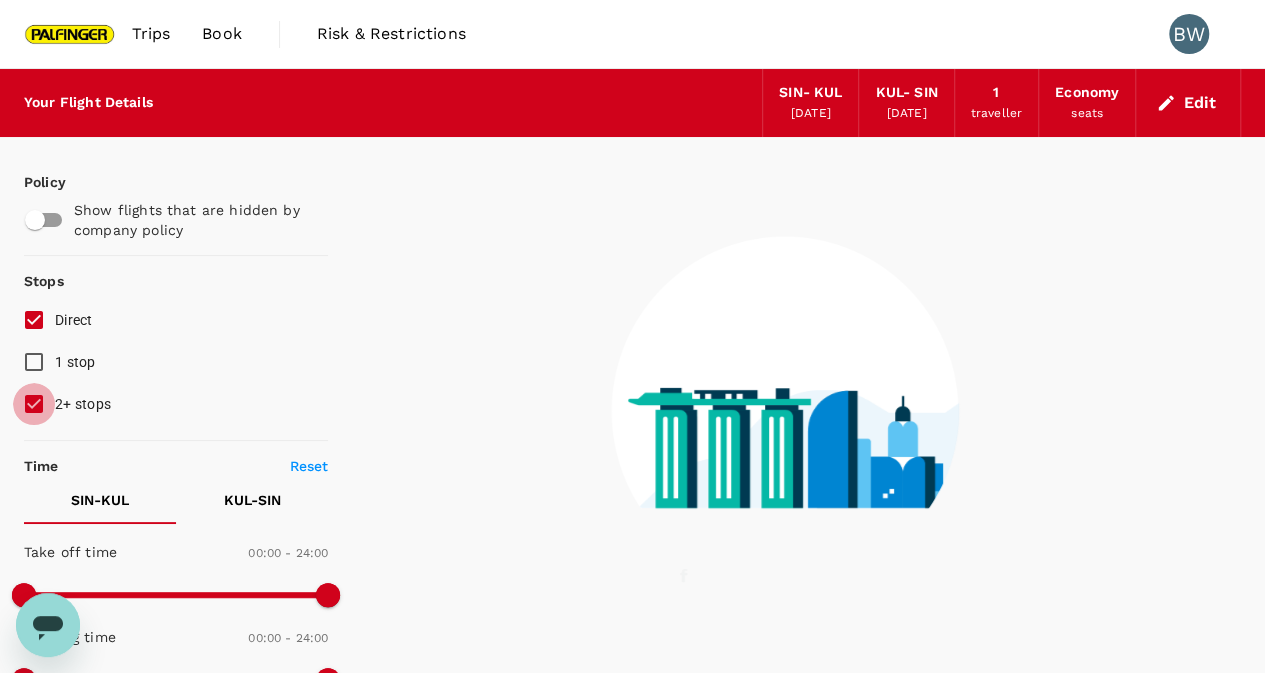 click on "2+ stops" at bounding box center (34, 404) 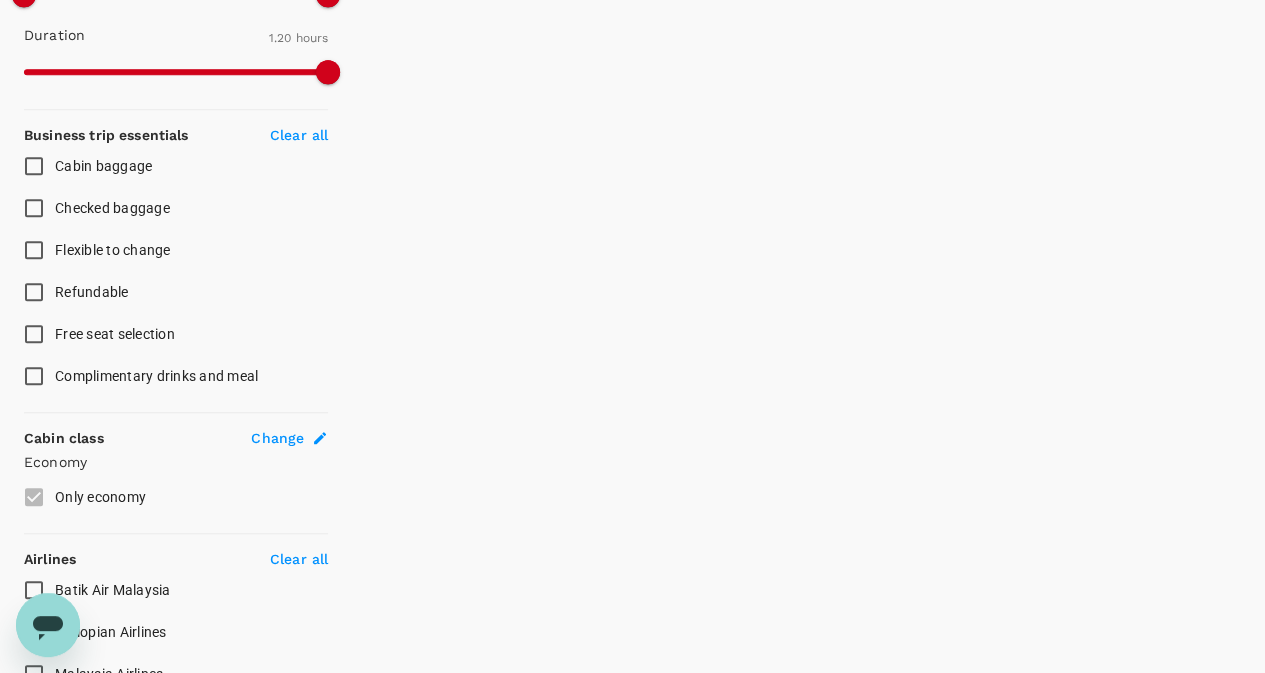 scroll, scrollTop: 973, scrollLeft: 0, axis: vertical 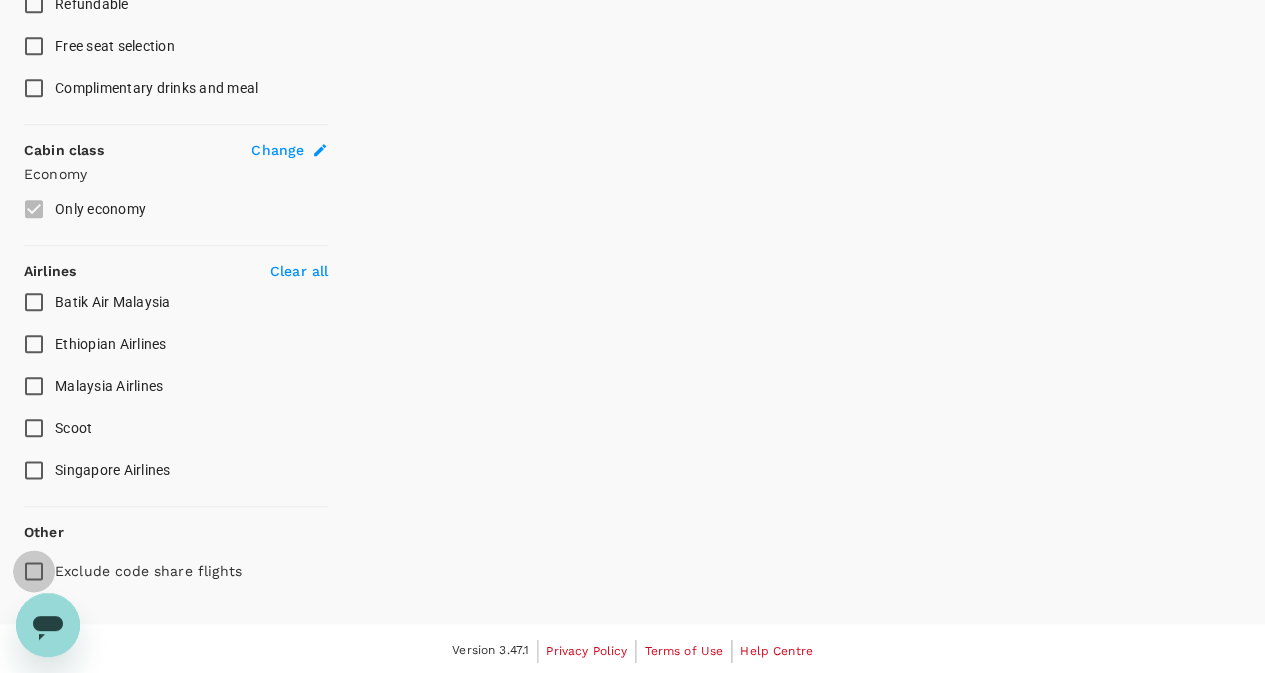 click on "Exclude code share flights" at bounding box center [34, 571] 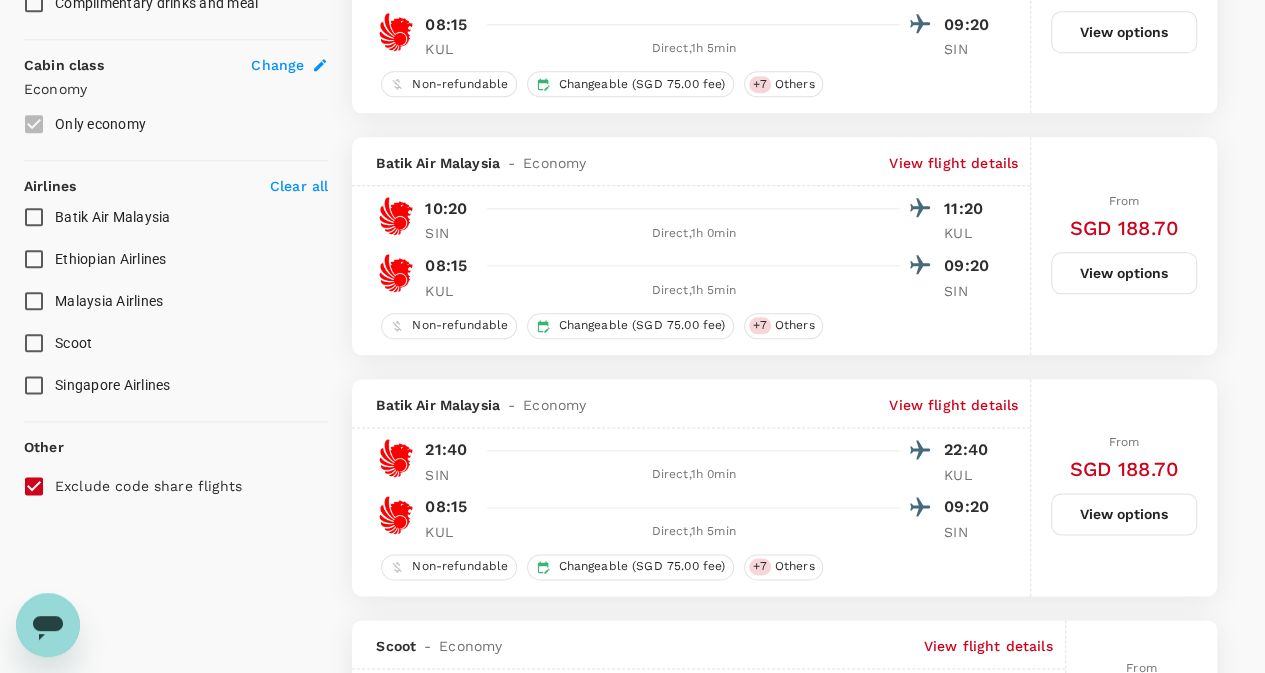 scroll, scrollTop: 1059, scrollLeft: 0, axis: vertical 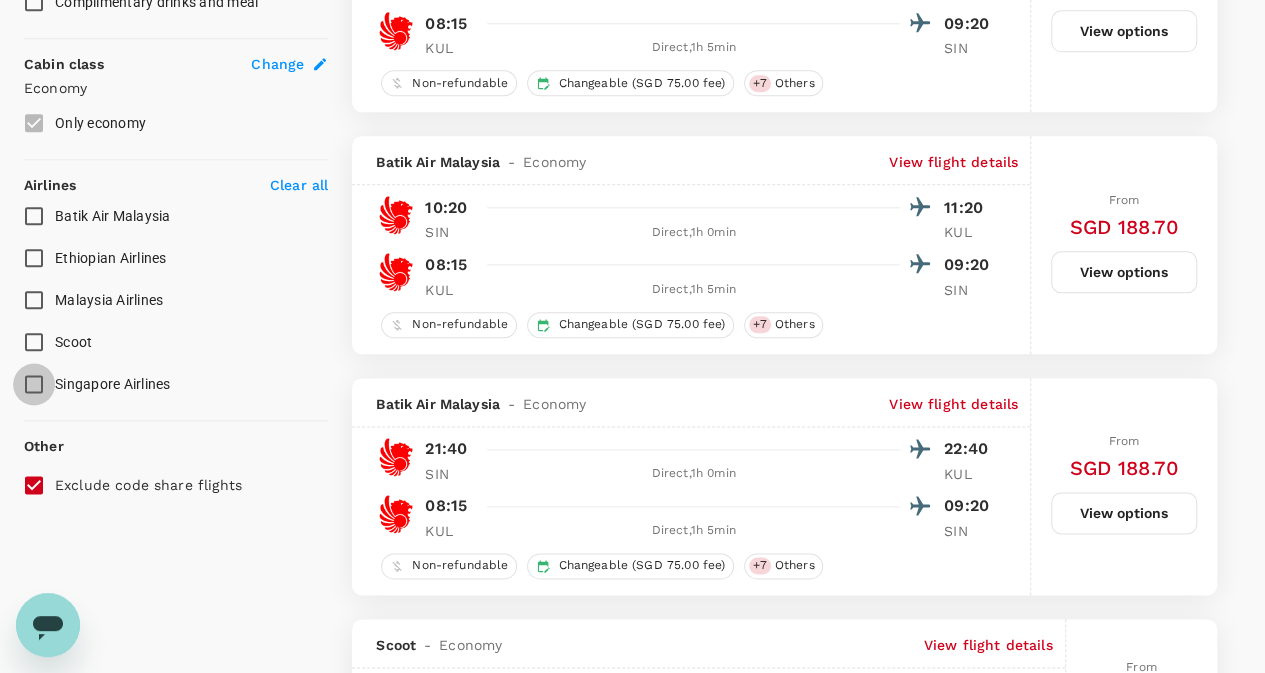 click on "Singapore Airlines" at bounding box center [34, 384] 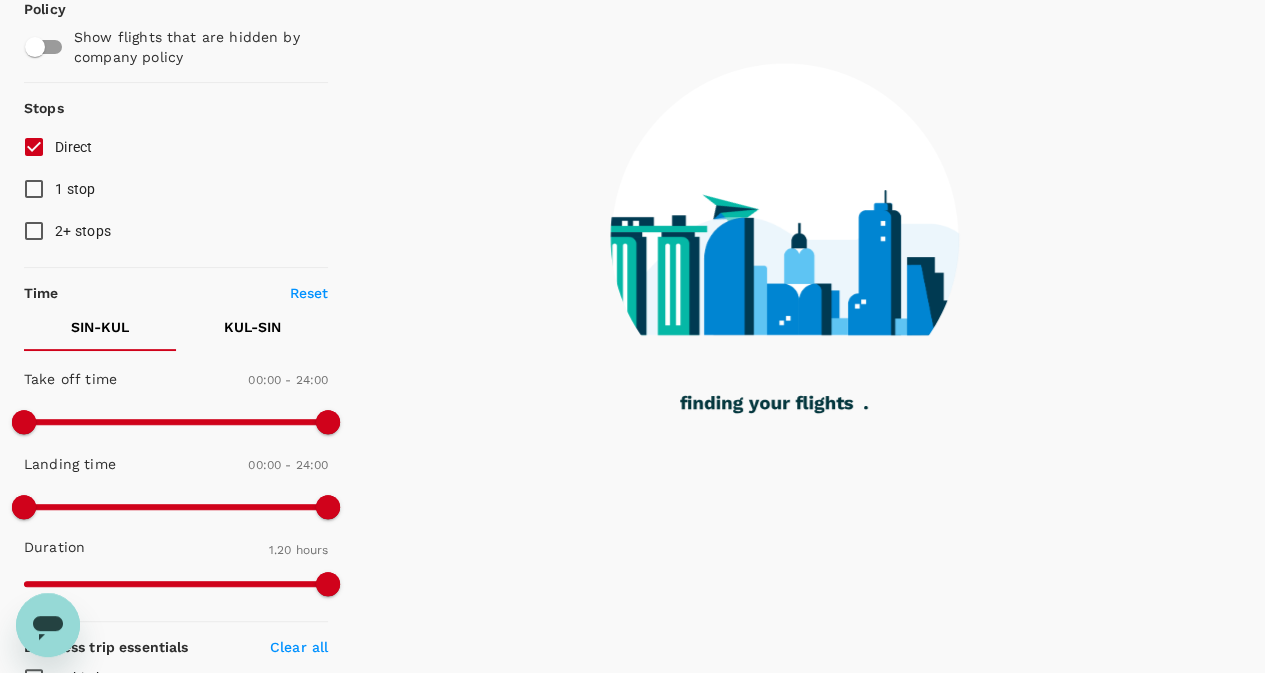 scroll, scrollTop: 0, scrollLeft: 0, axis: both 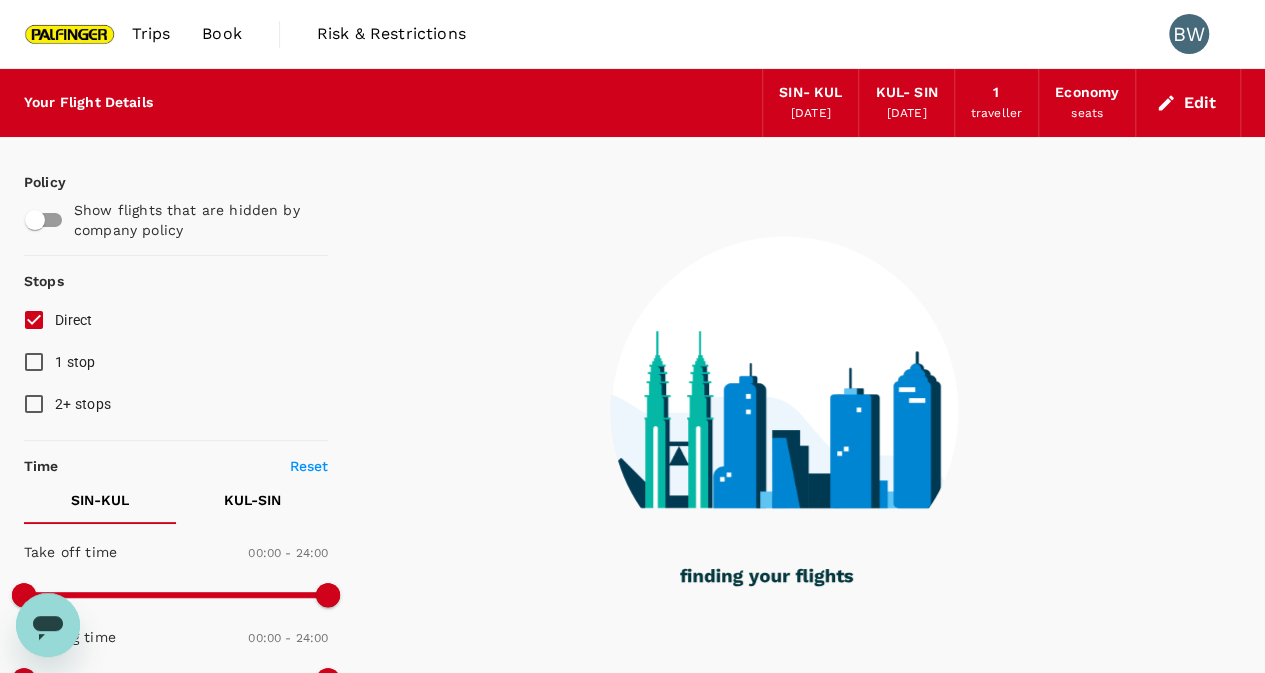 checkbox on "false" 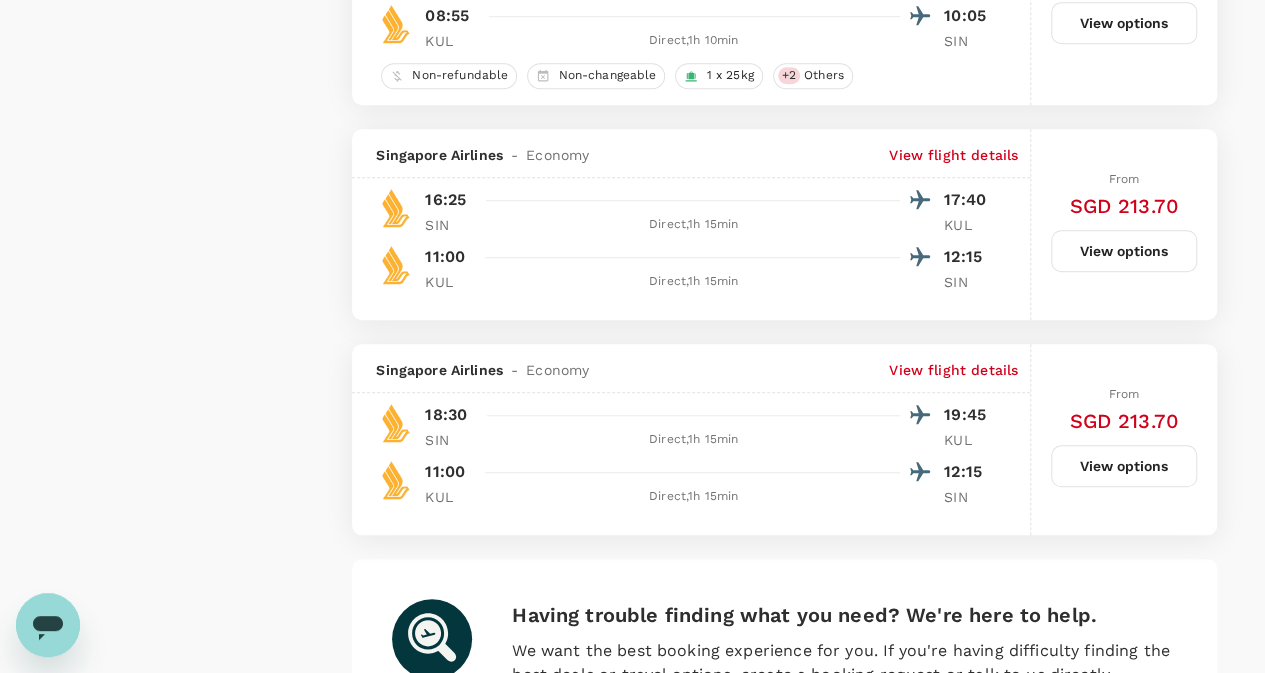 scroll, scrollTop: 4683, scrollLeft: 0, axis: vertical 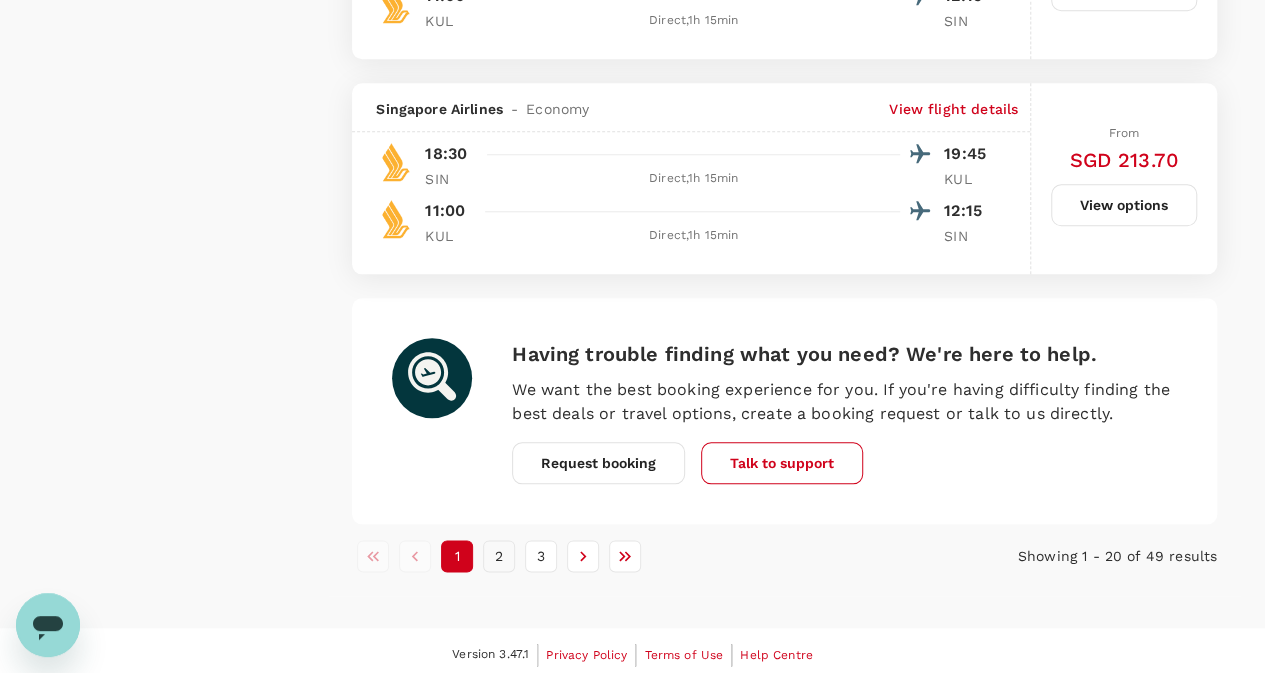 click on "2" at bounding box center (499, 556) 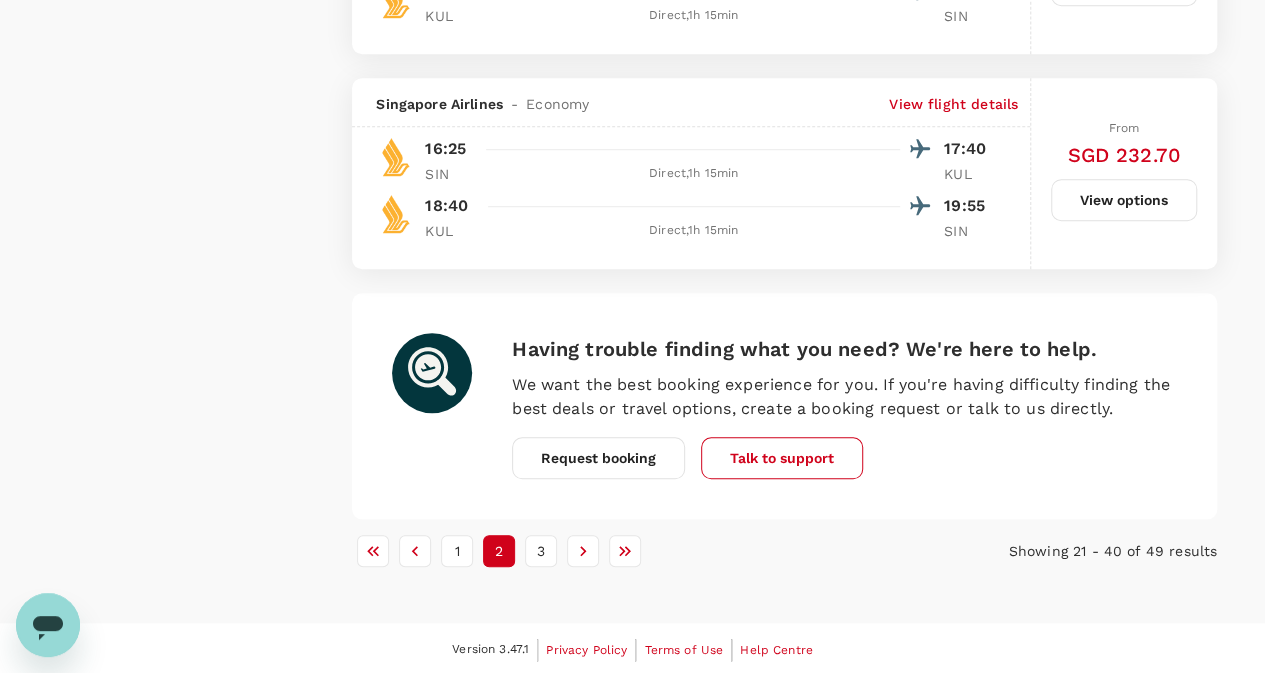 scroll, scrollTop: 4455, scrollLeft: 0, axis: vertical 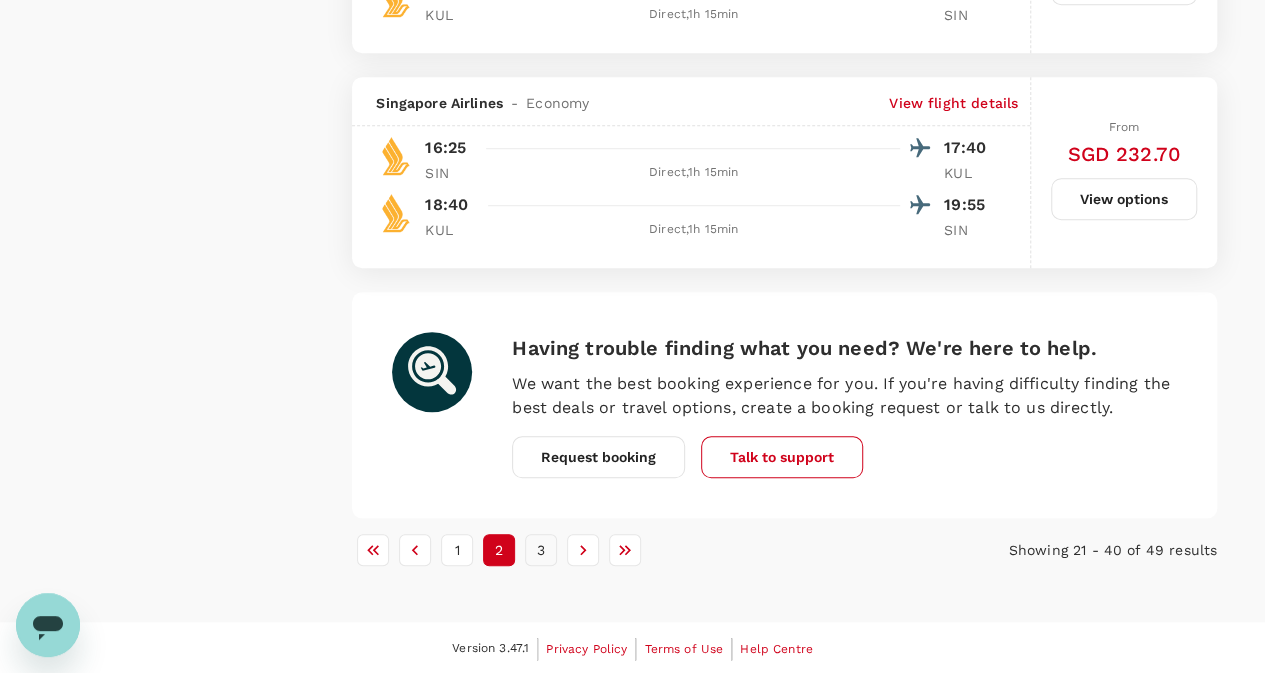 click on "3" at bounding box center [541, 550] 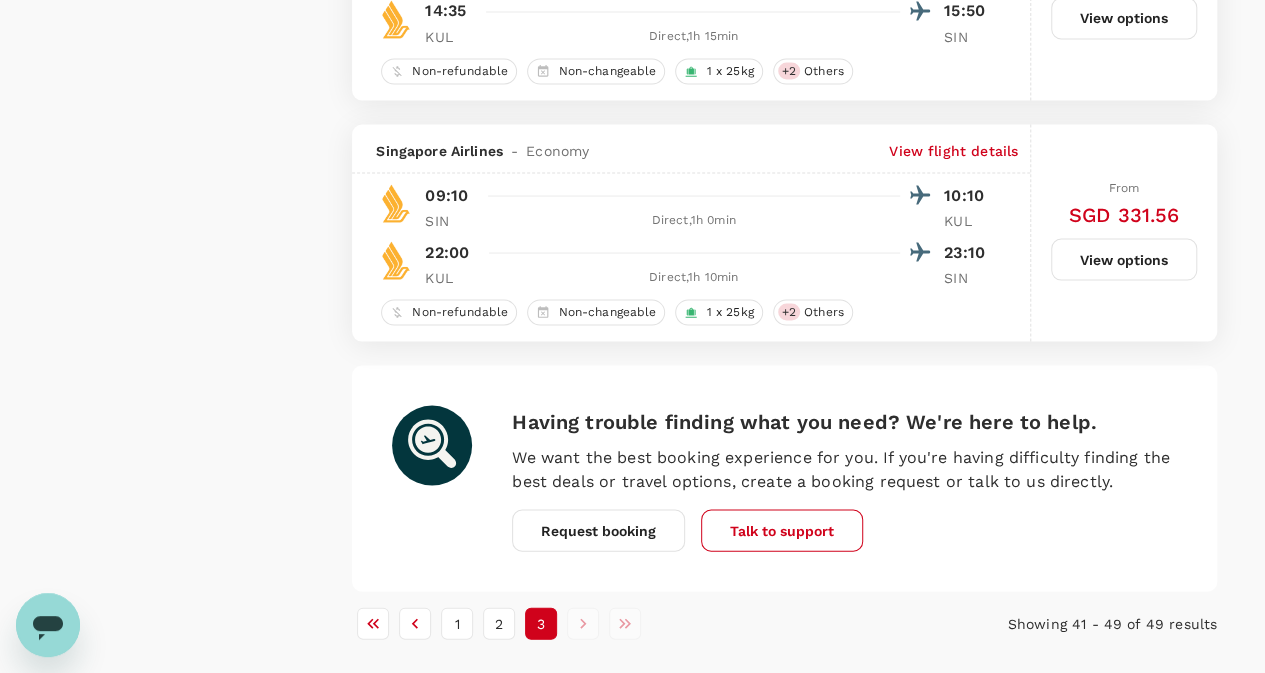scroll, scrollTop: 1934, scrollLeft: 0, axis: vertical 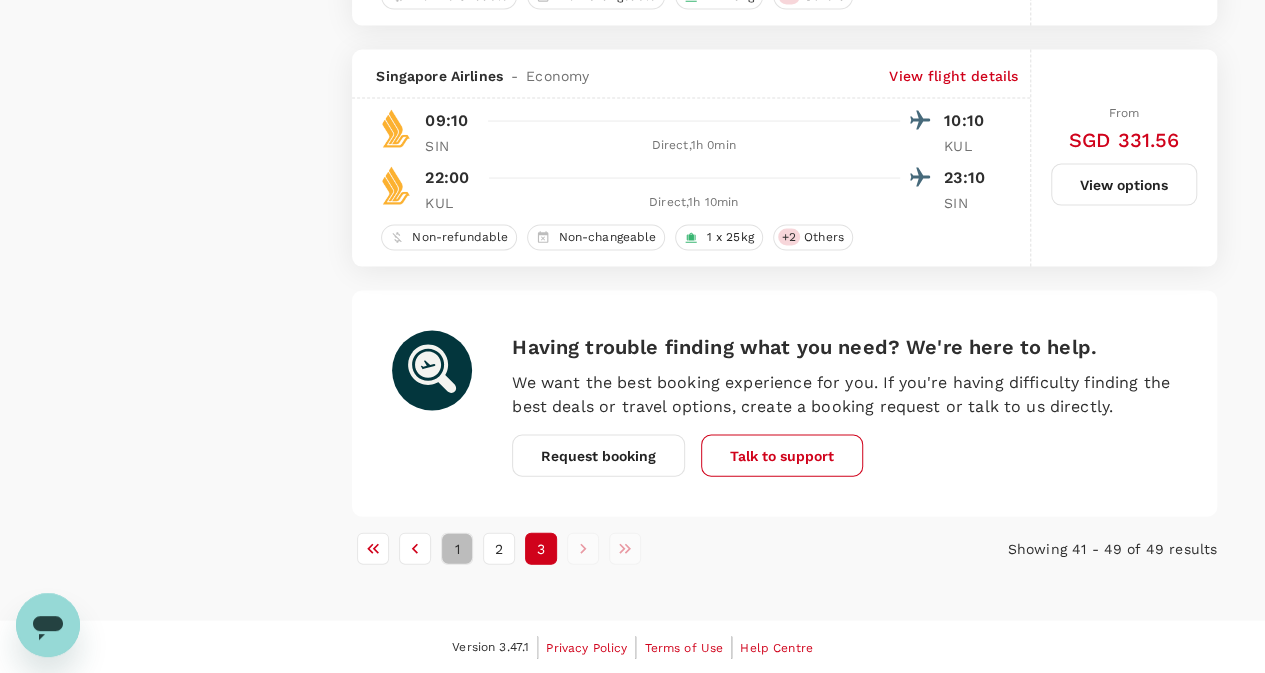click on "1" at bounding box center [457, 549] 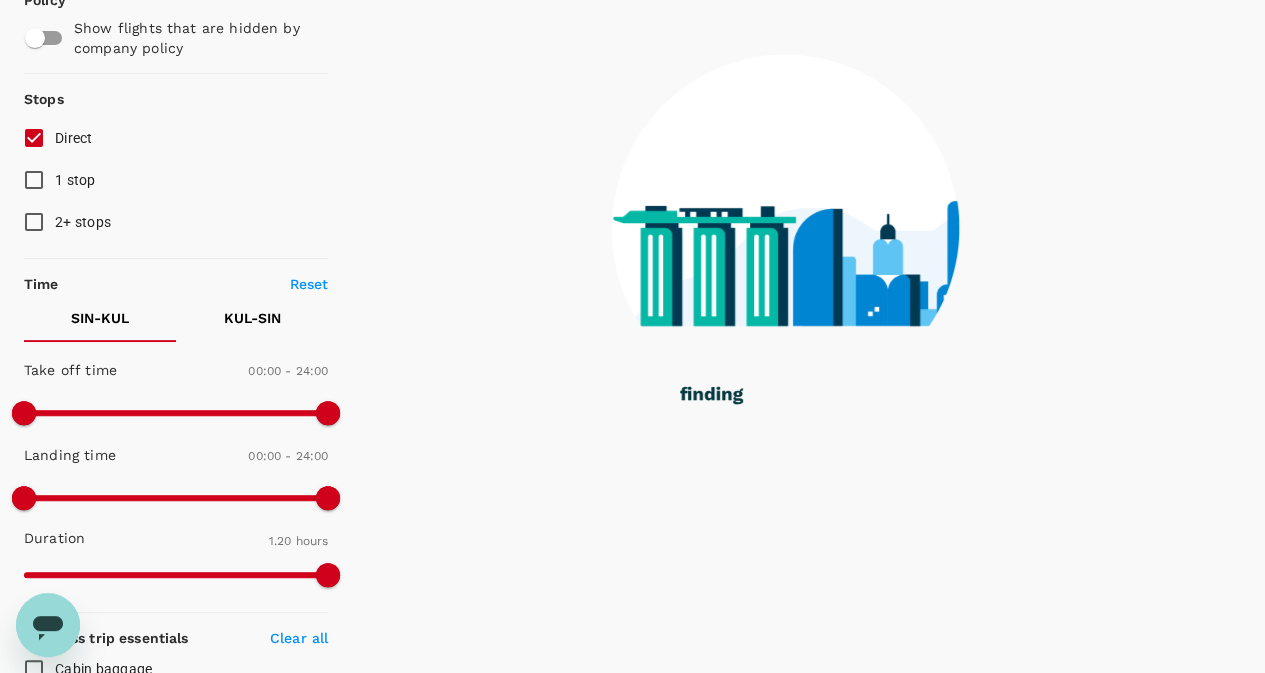 scroll, scrollTop: 0, scrollLeft: 0, axis: both 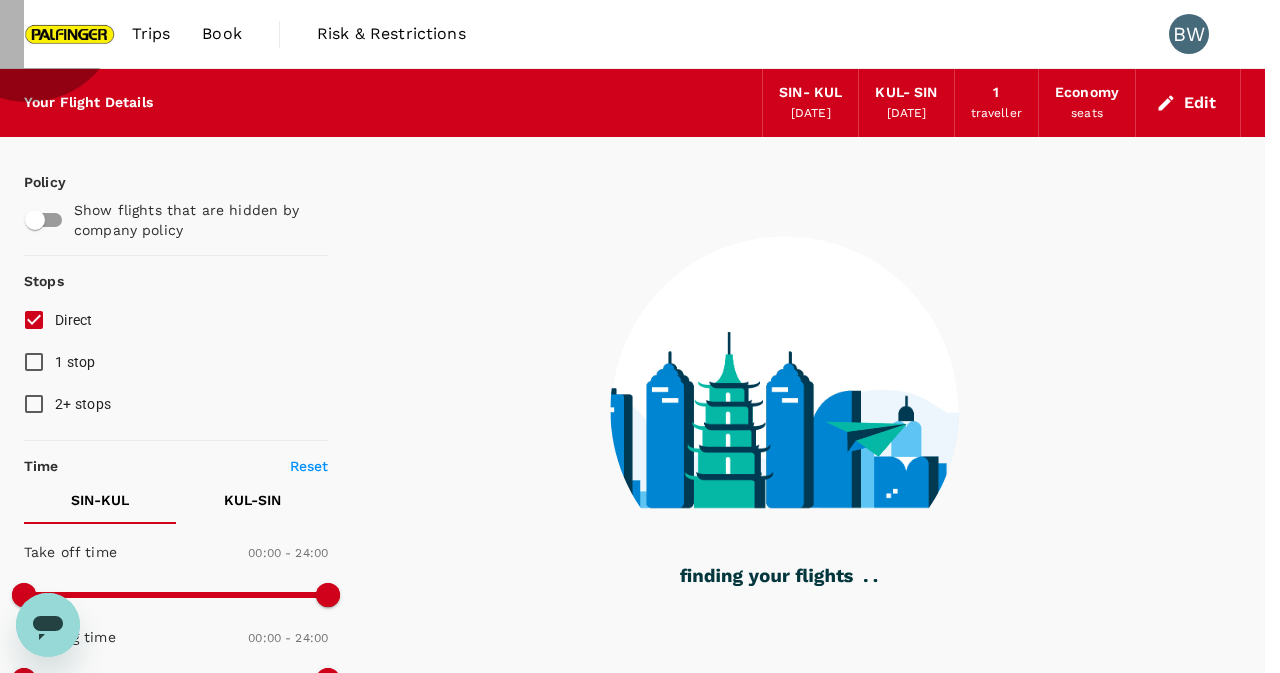 click on "Refresh Search" at bounding box center [48, 1886] 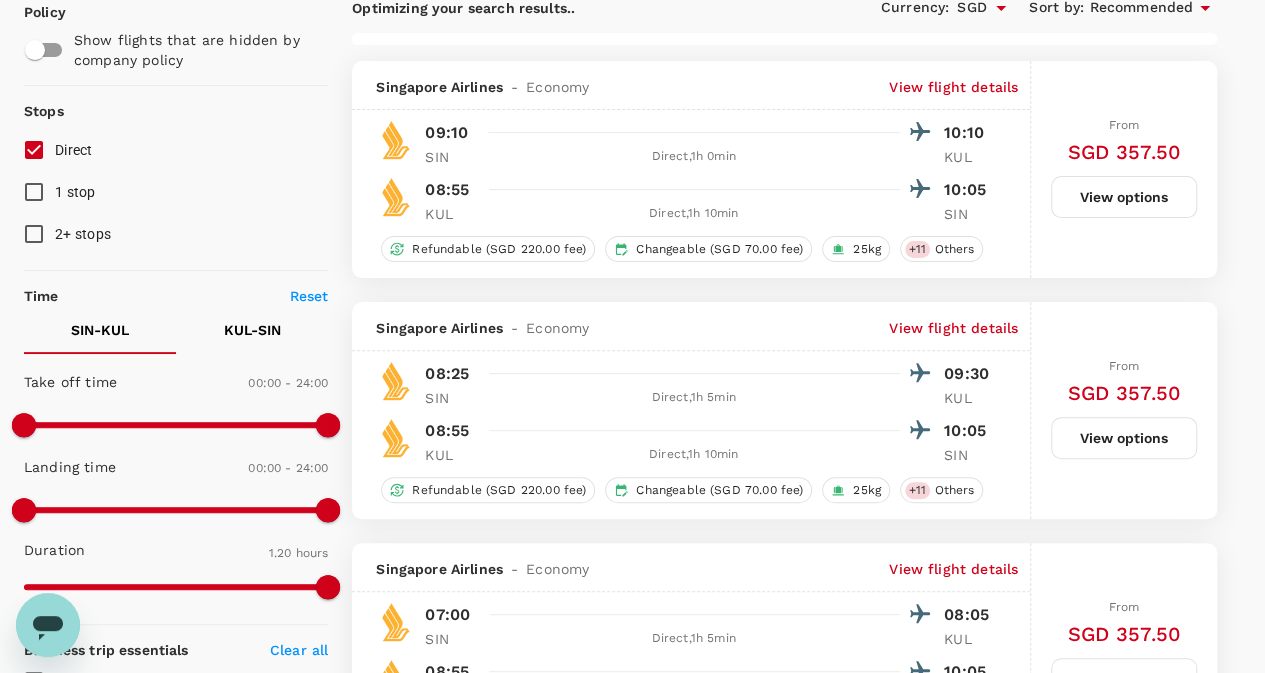 scroll, scrollTop: 0, scrollLeft: 0, axis: both 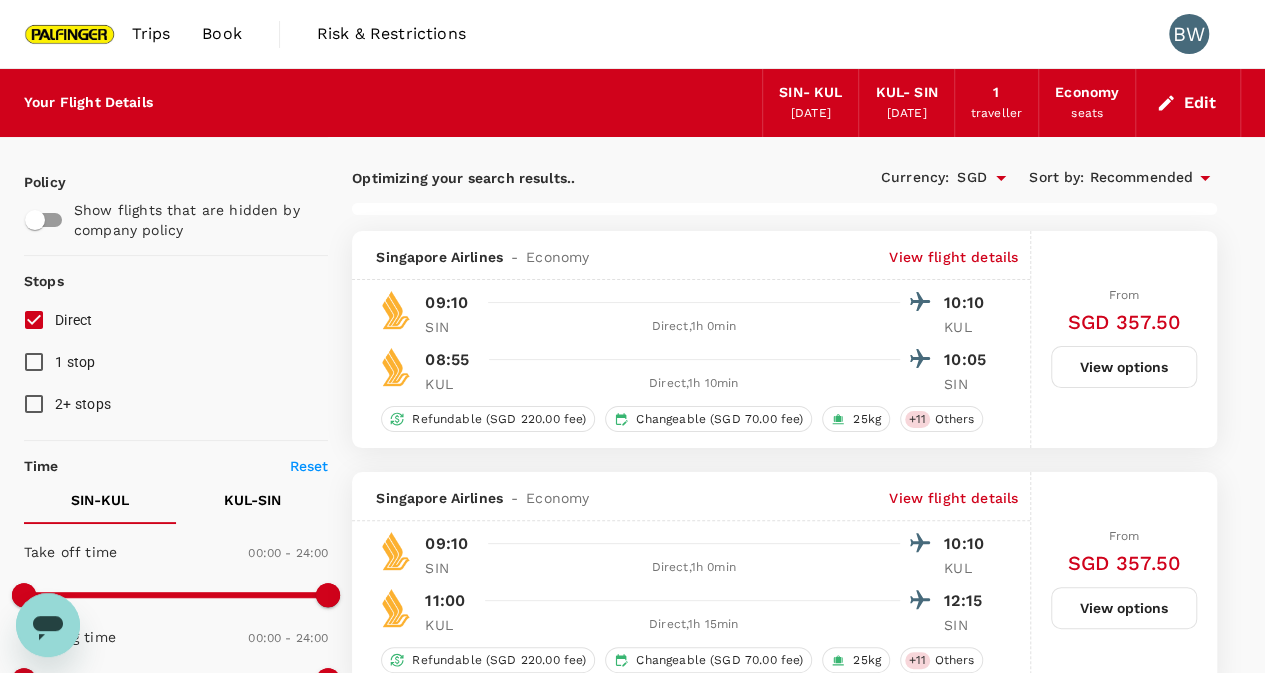checkbox on "false" 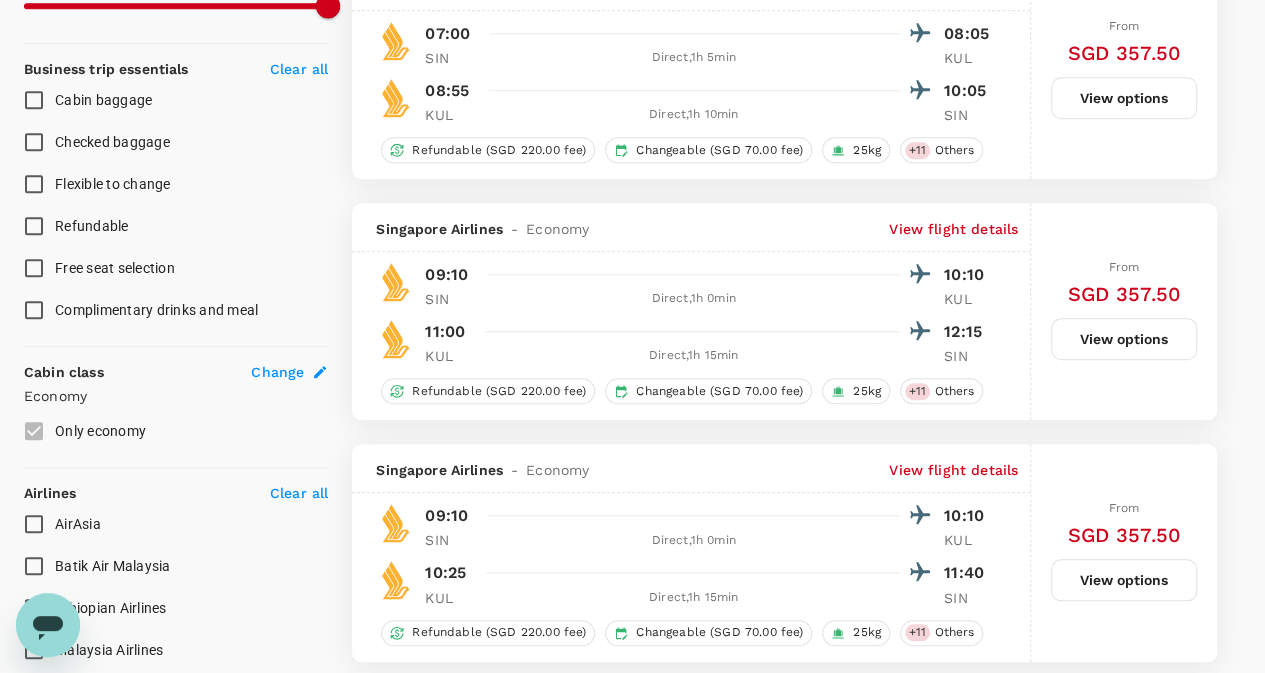 scroll, scrollTop: 1001, scrollLeft: 0, axis: vertical 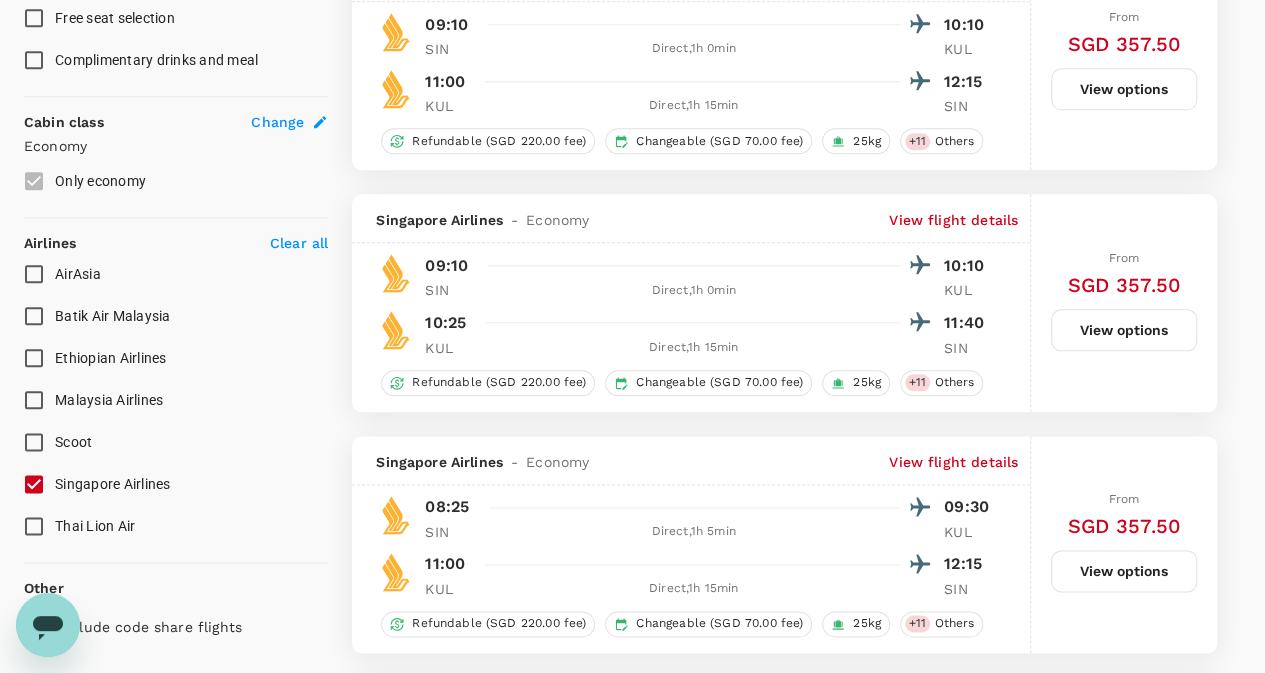 click on "Singapore Airlines" at bounding box center [34, 484] 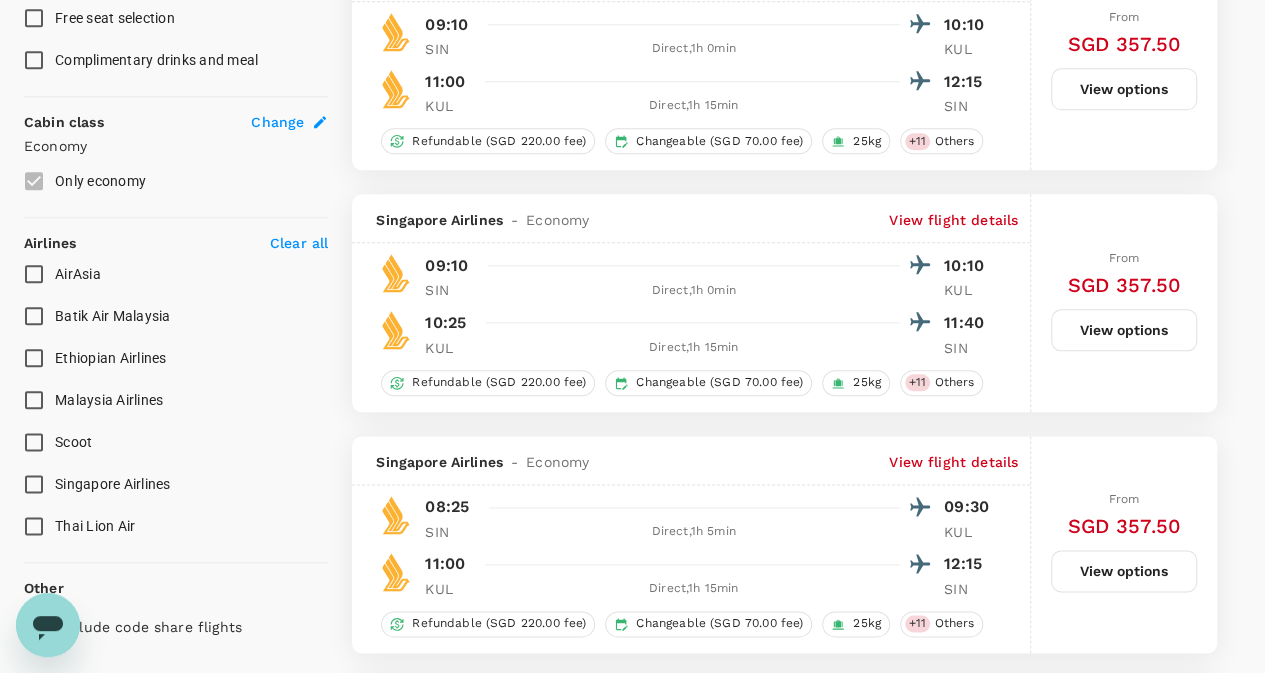 click on "Singapore Airlines" at bounding box center [34, 484] 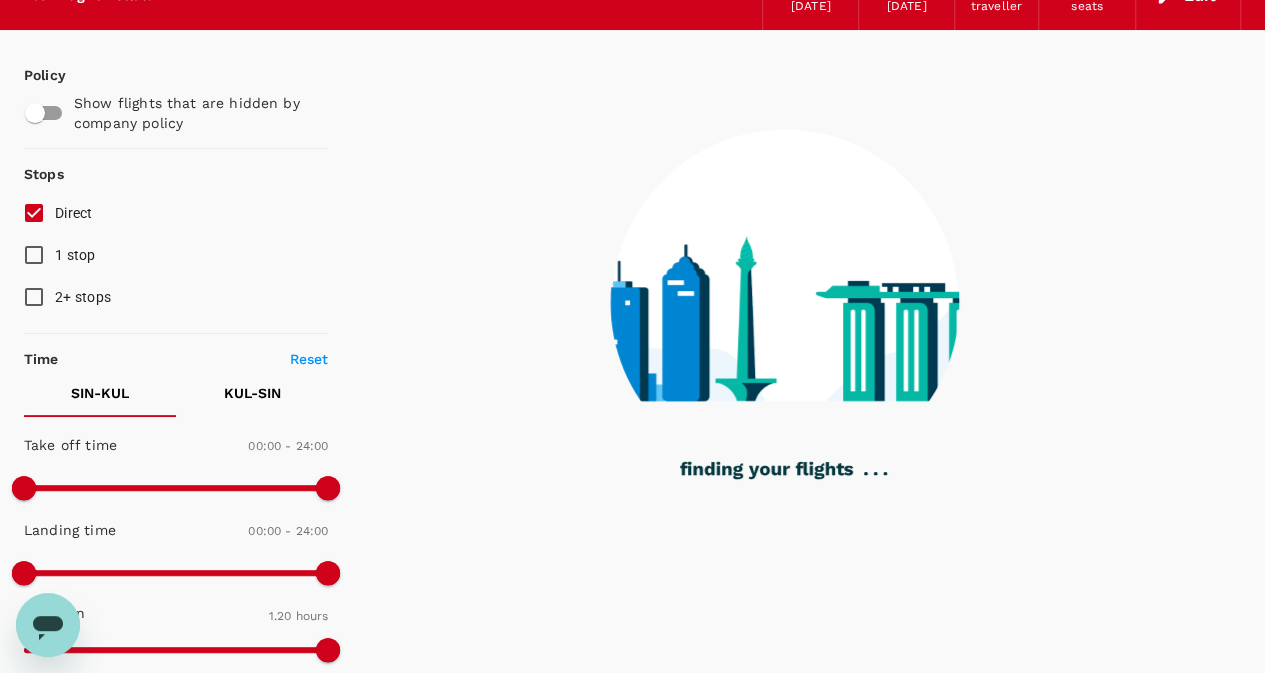 scroll, scrollTop: 157, scrollLeft: 0, axis: vertical 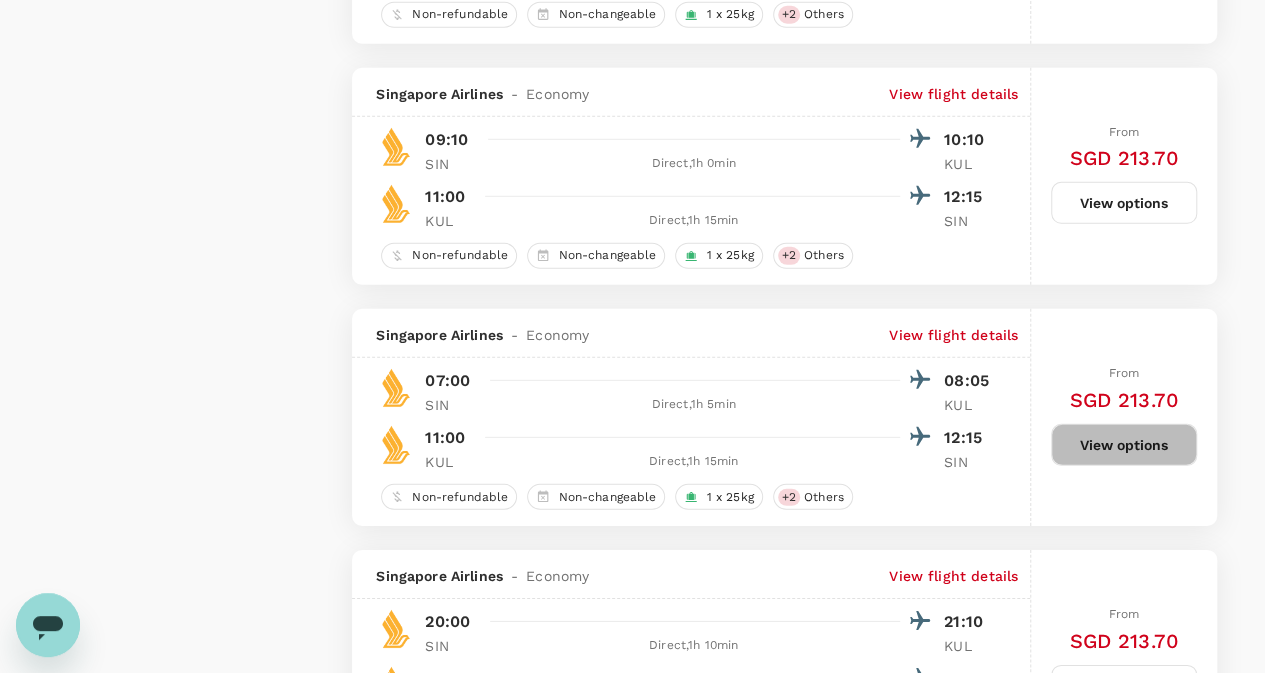 click on "View options" at bounding box center (1124, 445) 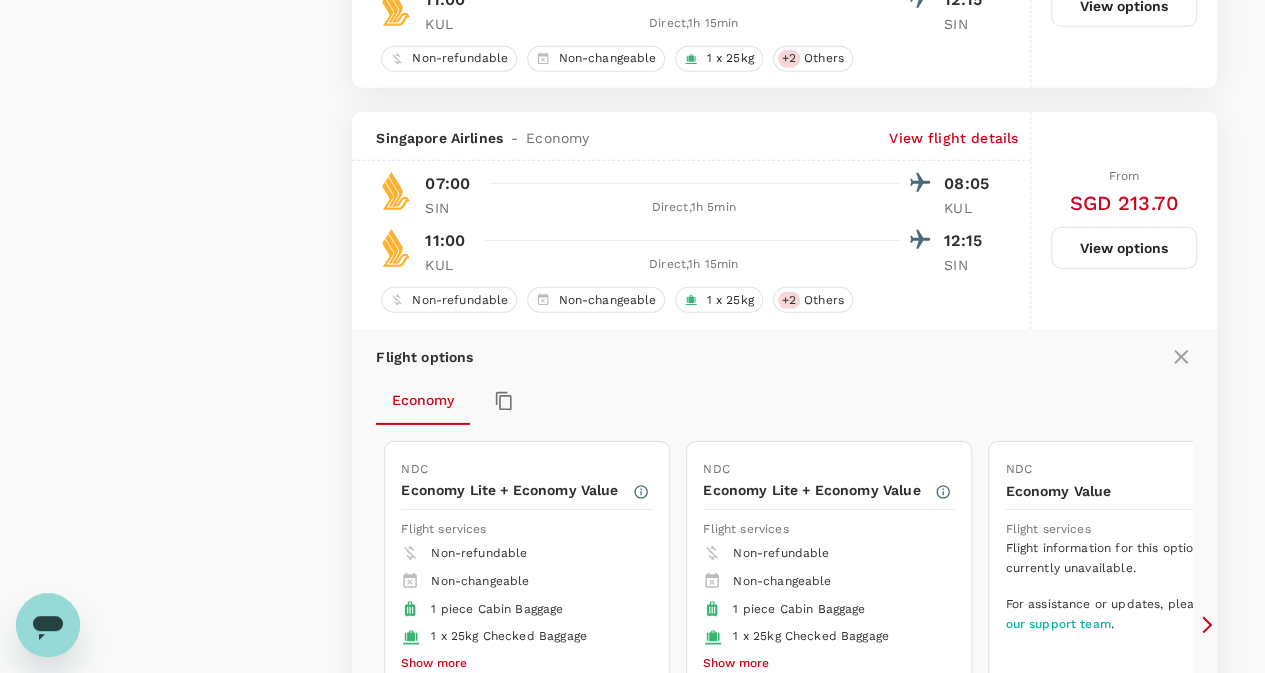 scroll, scrollTop: 2991, scrollLeft: 0, axis: vertical 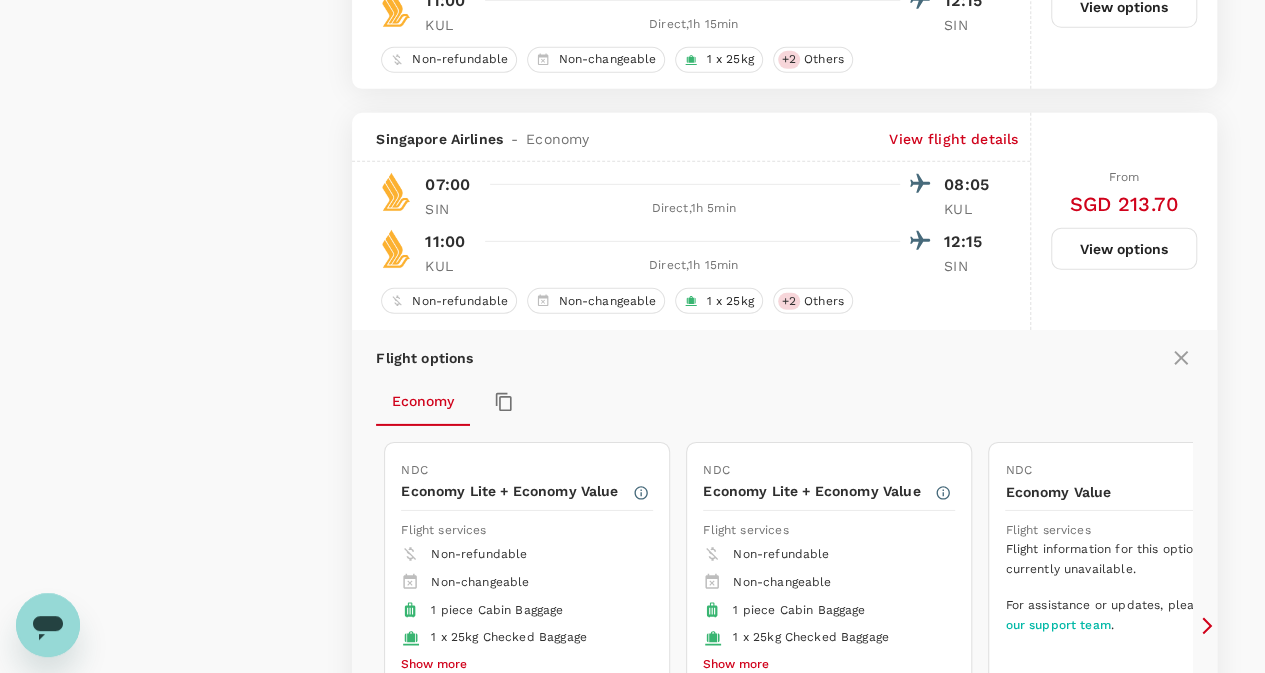 click on "View options" at bounding box center (1124, 249) 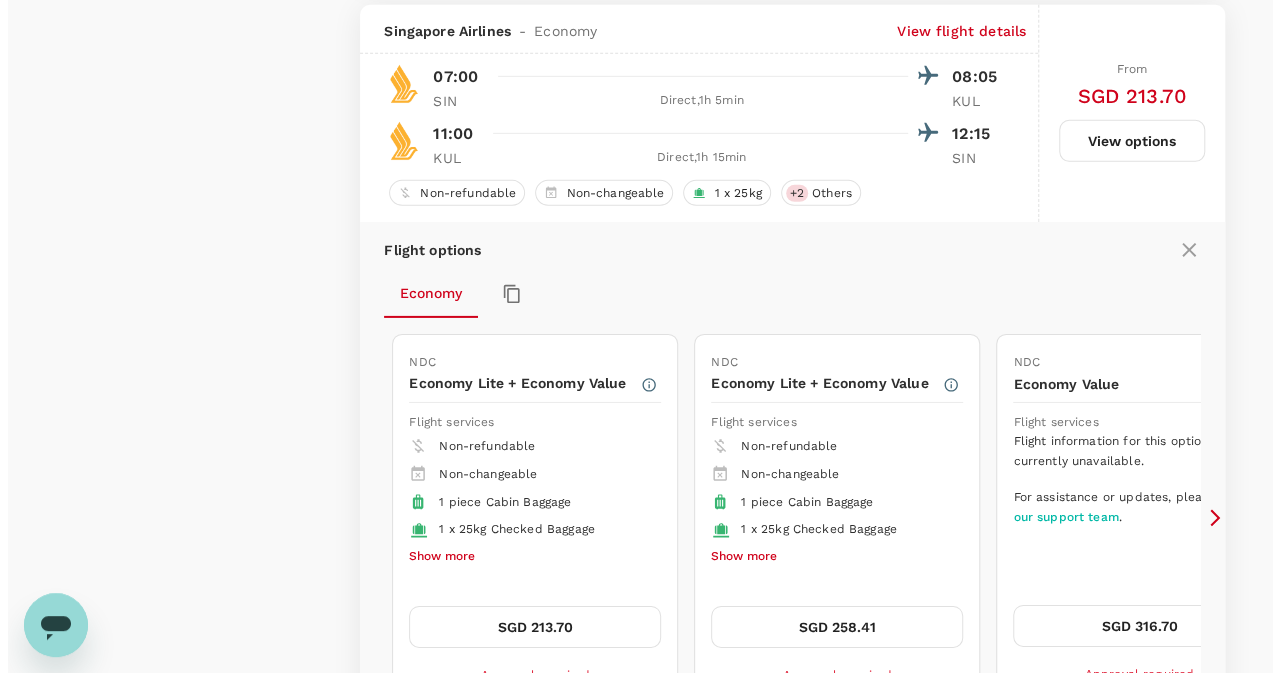 scroll, scrollTop: 2919, scrollLeft: 0, axis: vertical 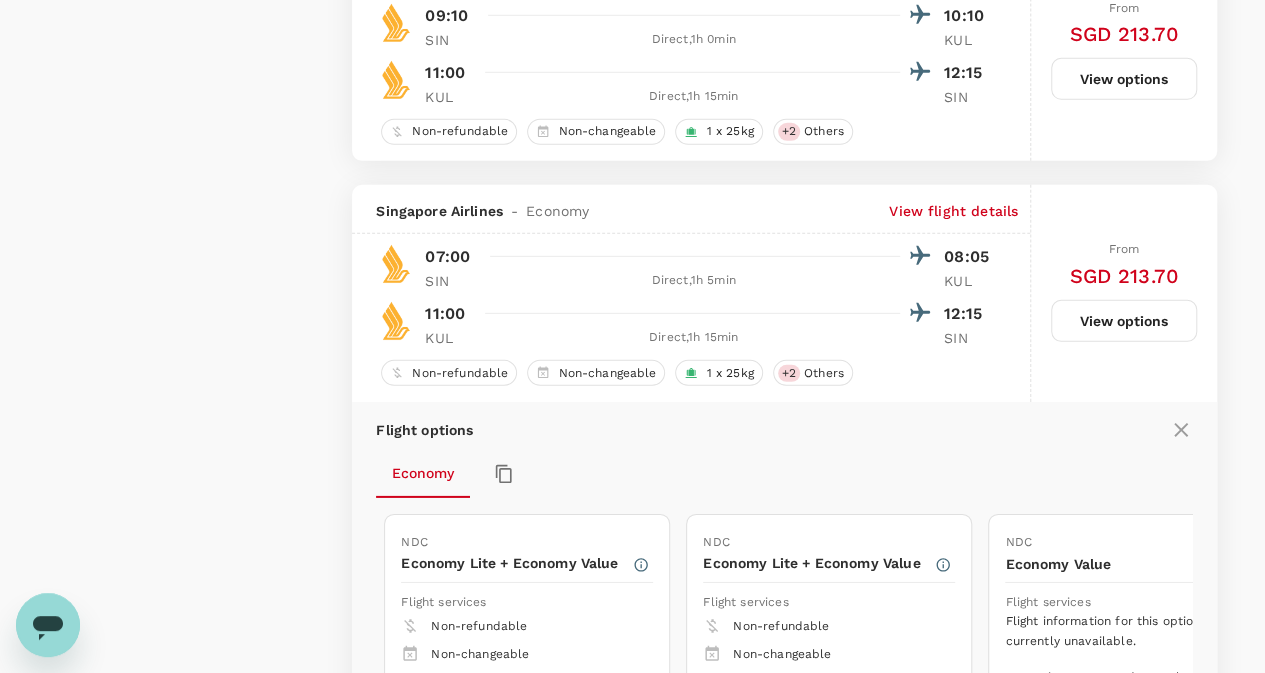 click on "View flight details" at bounding box center (953, 211) 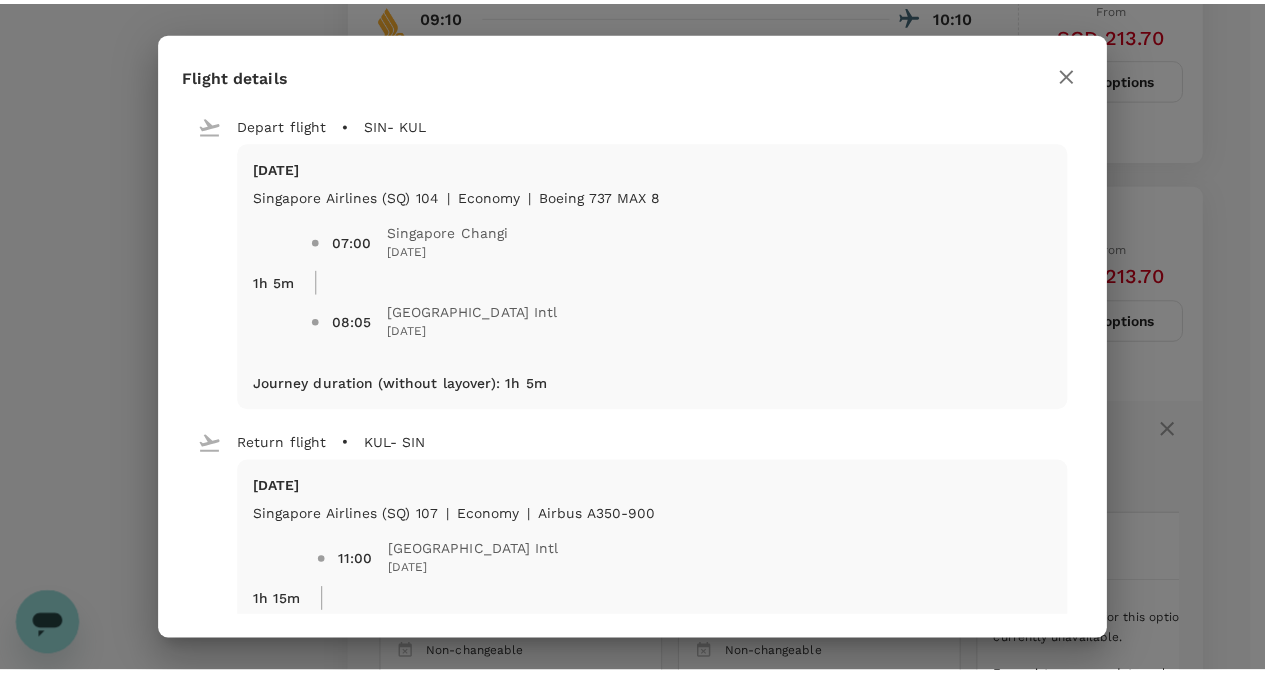 scroll, scrollTop: 128, scrollLeft: 0, axis: vertical 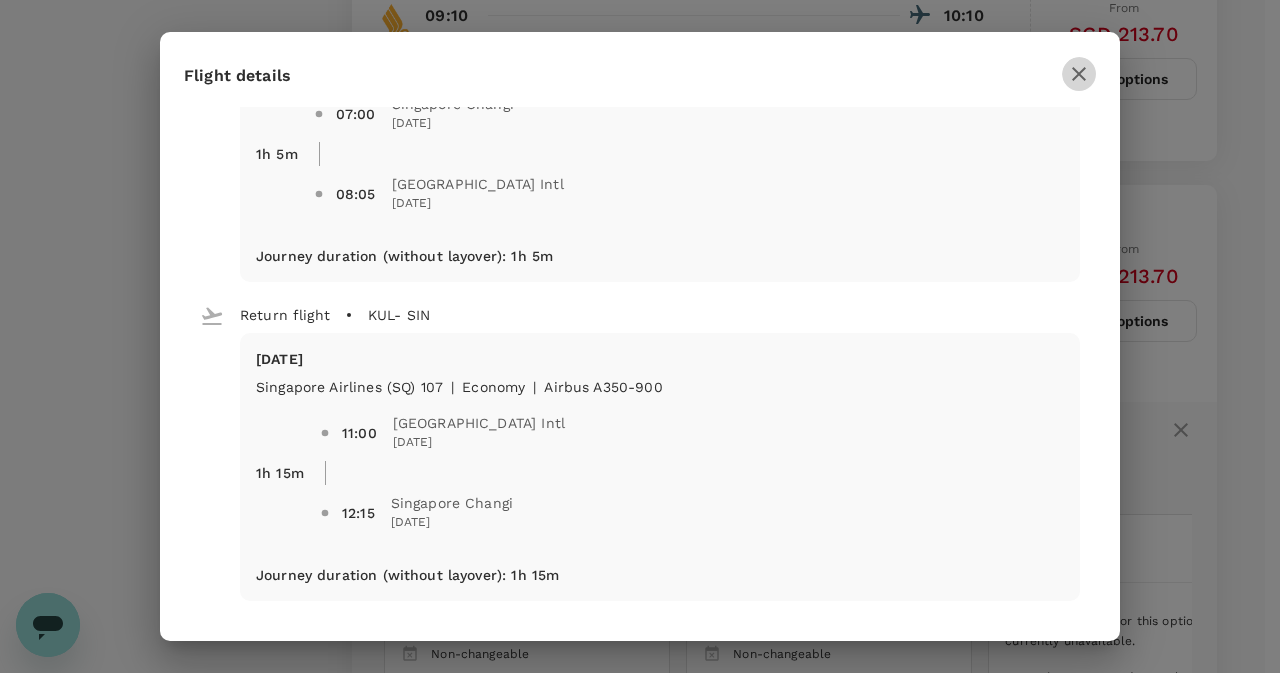 click 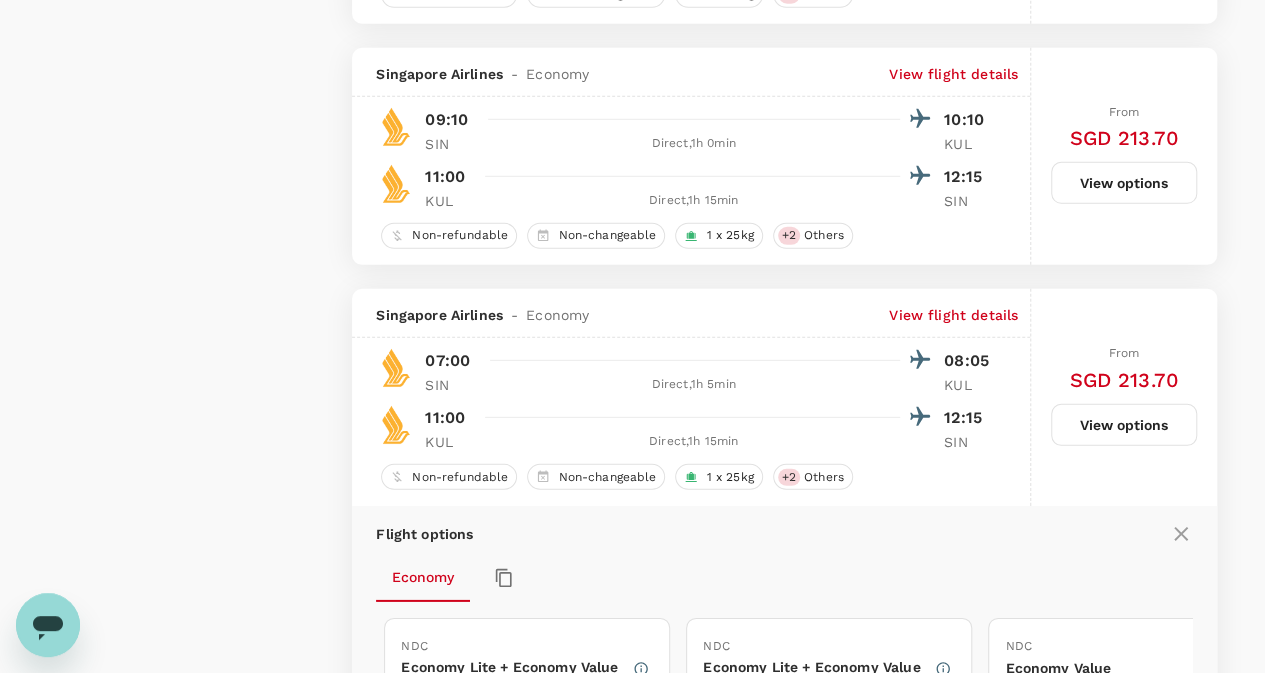 scroll, scrollTop: 2763, scrollLeft: 0, axis: vertical 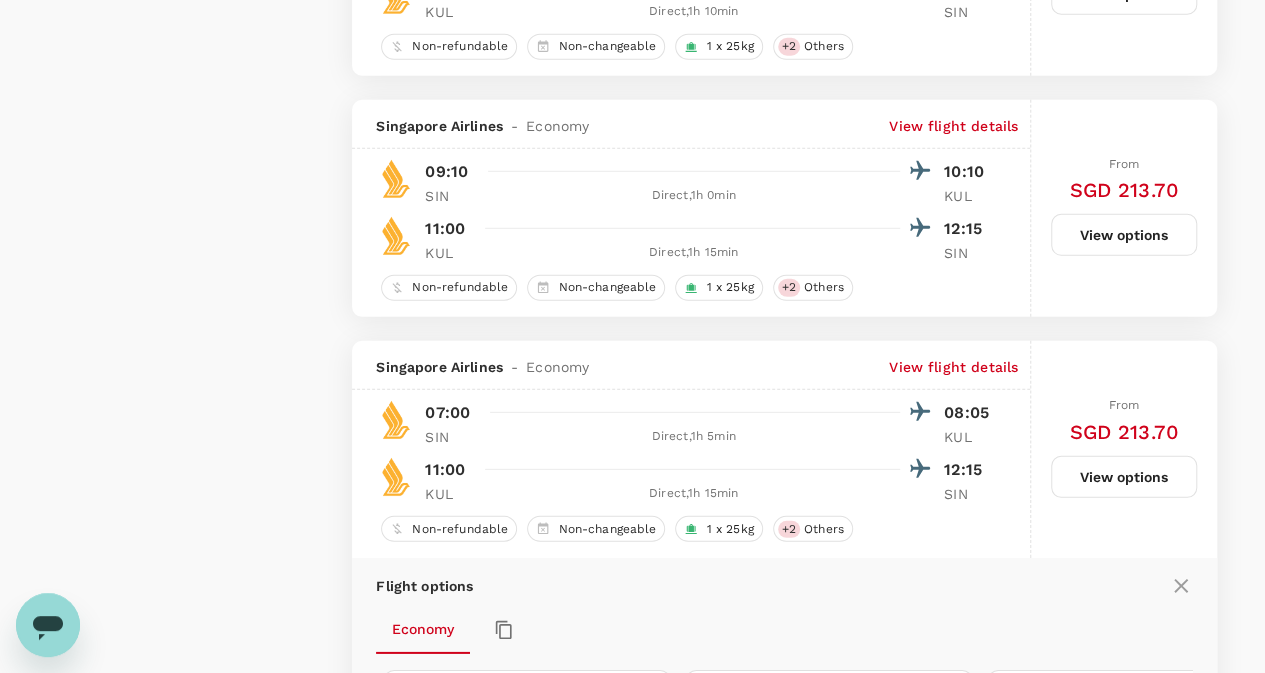 click on "Singapore Airlines     - Economy   View flight details" at bounding box center (697, 126) 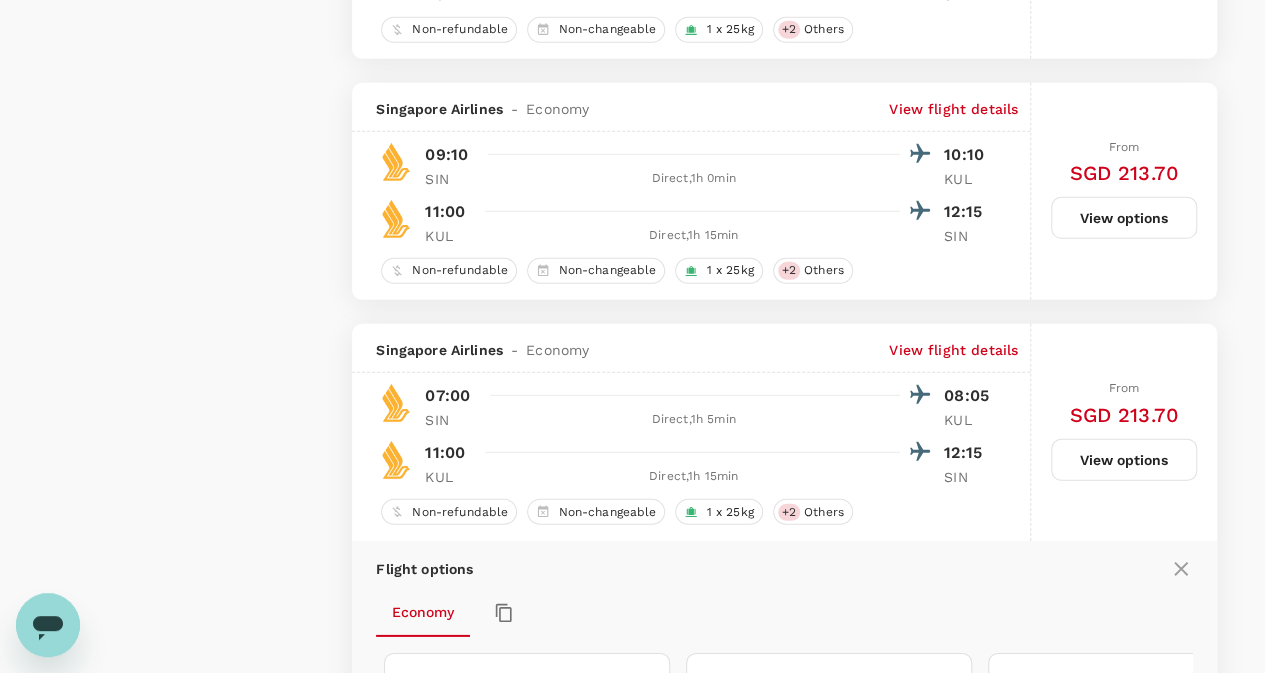 scroll, scrollTop: 2780, scrollLeft: 0, axis: vertical 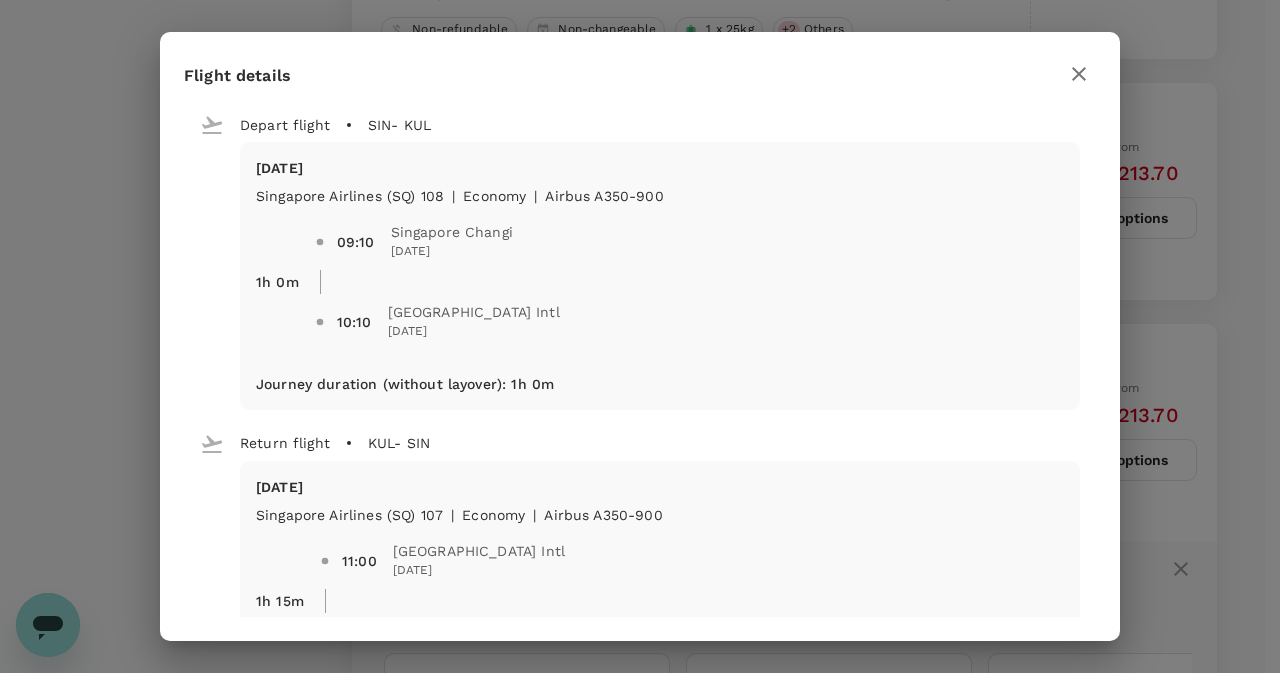 click 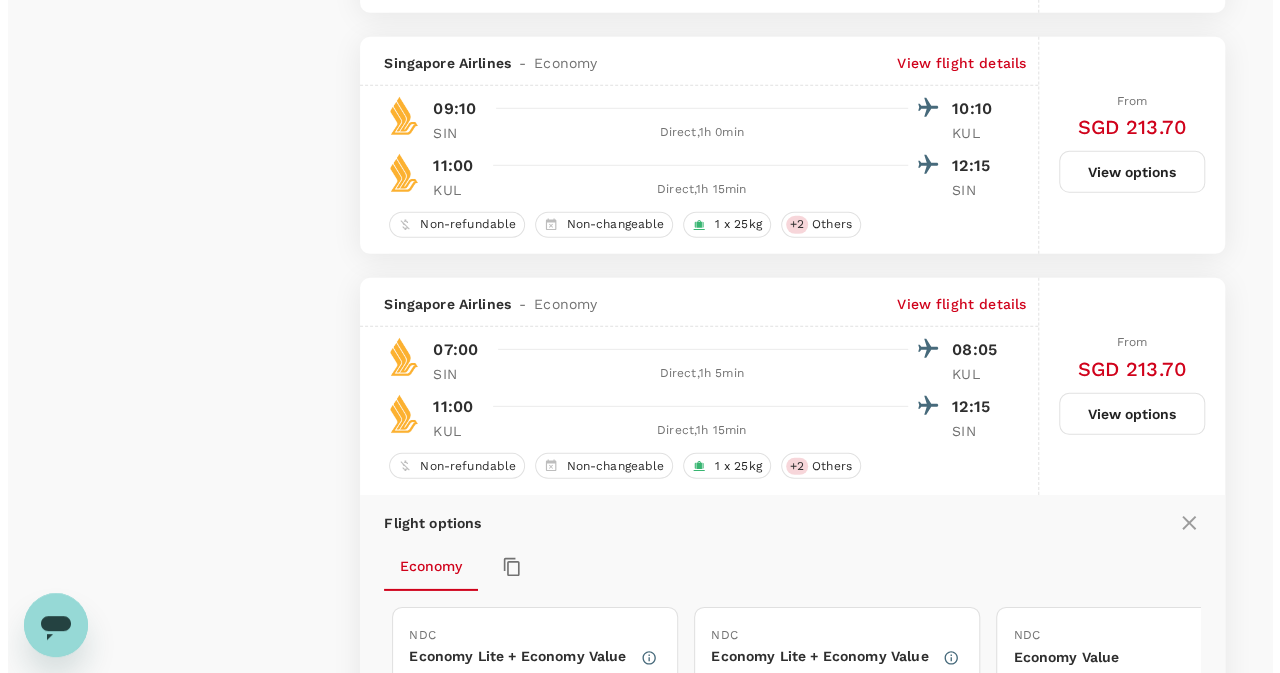 scroll, scrollTop: 2816, scrollLeft: 0, axis: vertical 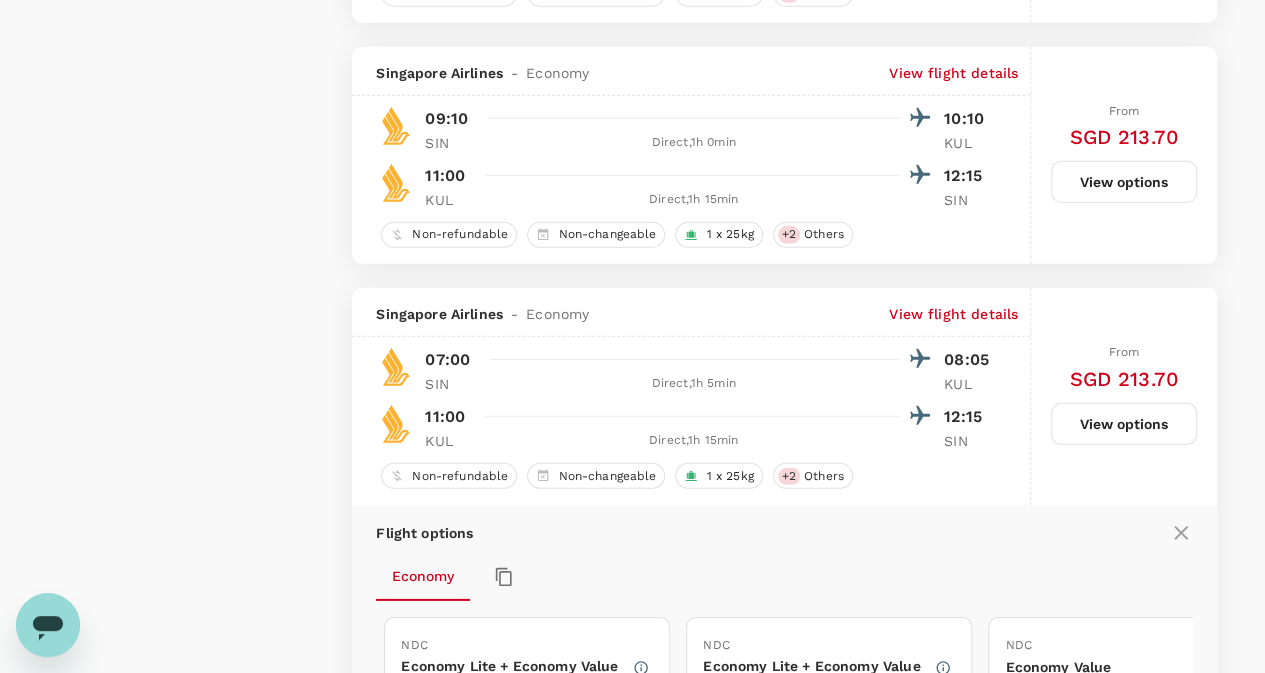 click on "Singapore Airlines     - Economy   View flight details" at bounding box center [691, 312] 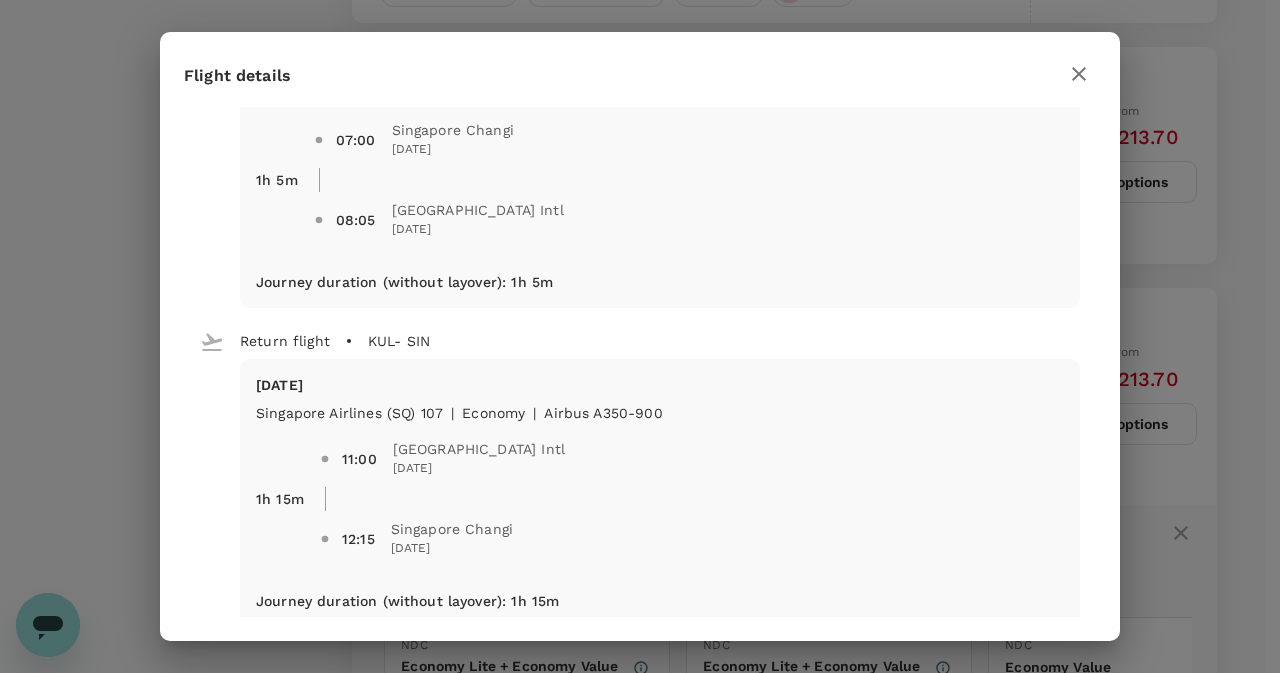 scroll, scrollTop: 128, scrollLeft: 0, axis: vertical 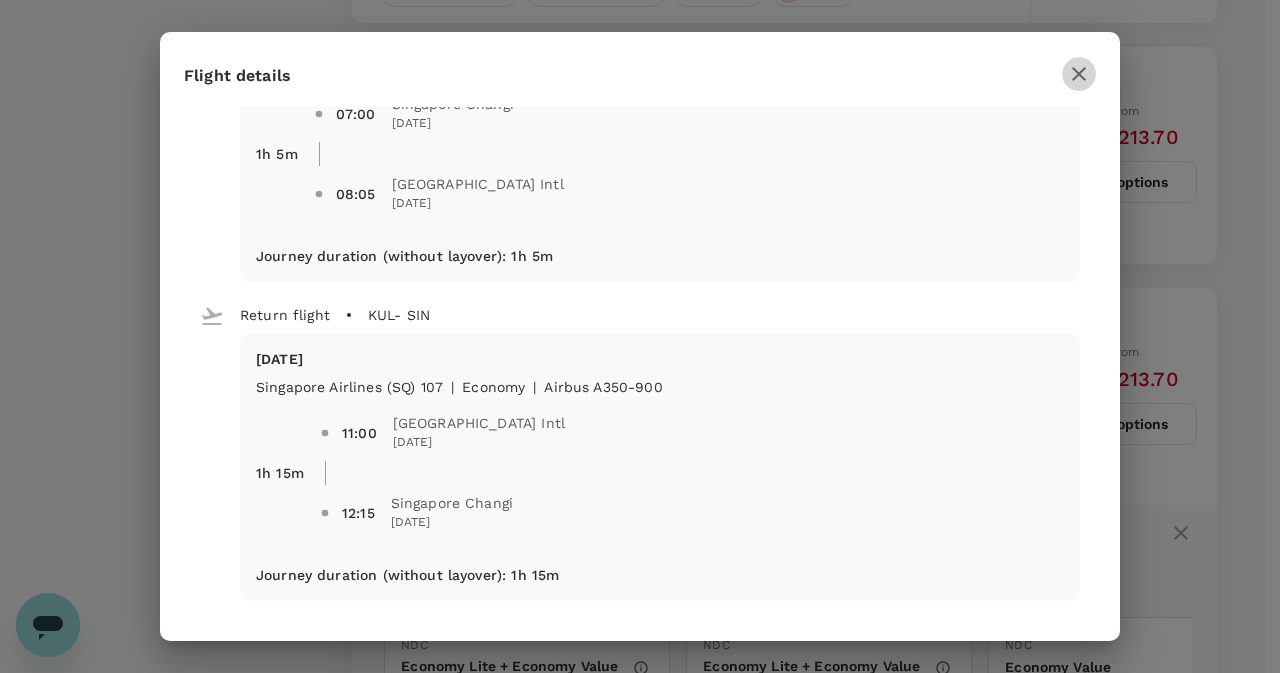 click 